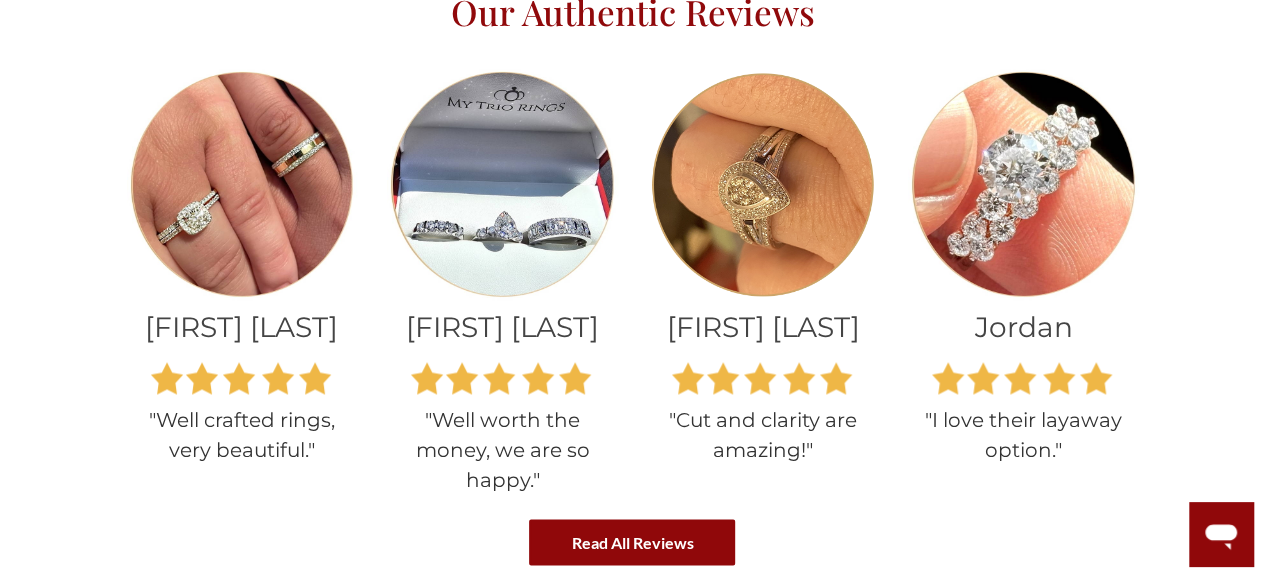 scroll, scrollTop: 1496, scrollLeft: 0, axis: vertical 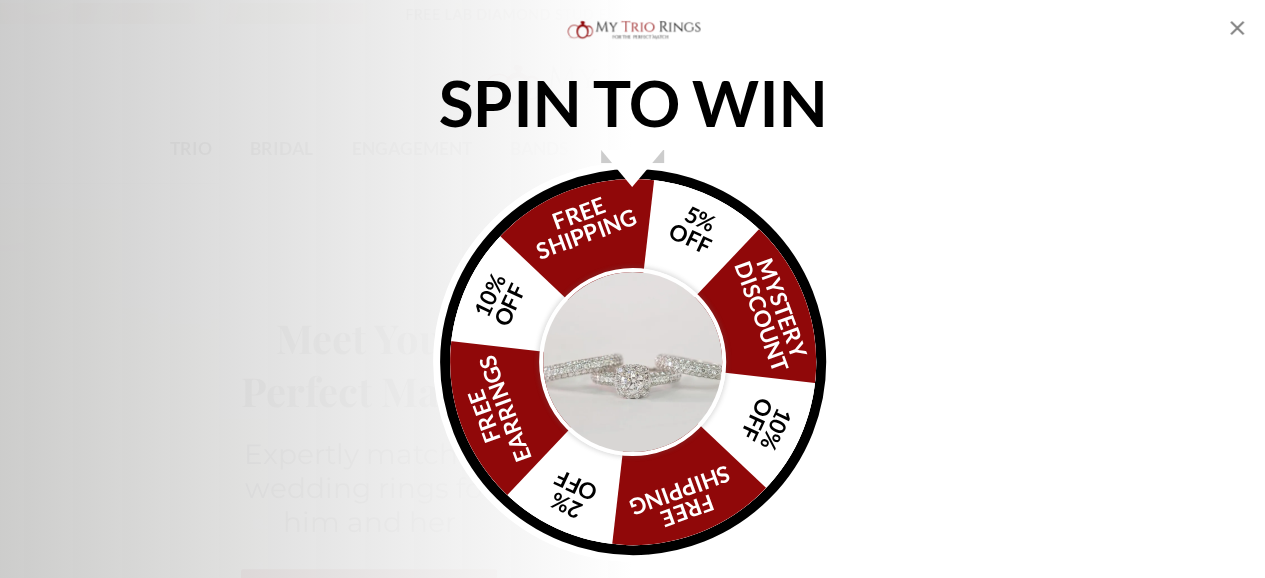 click 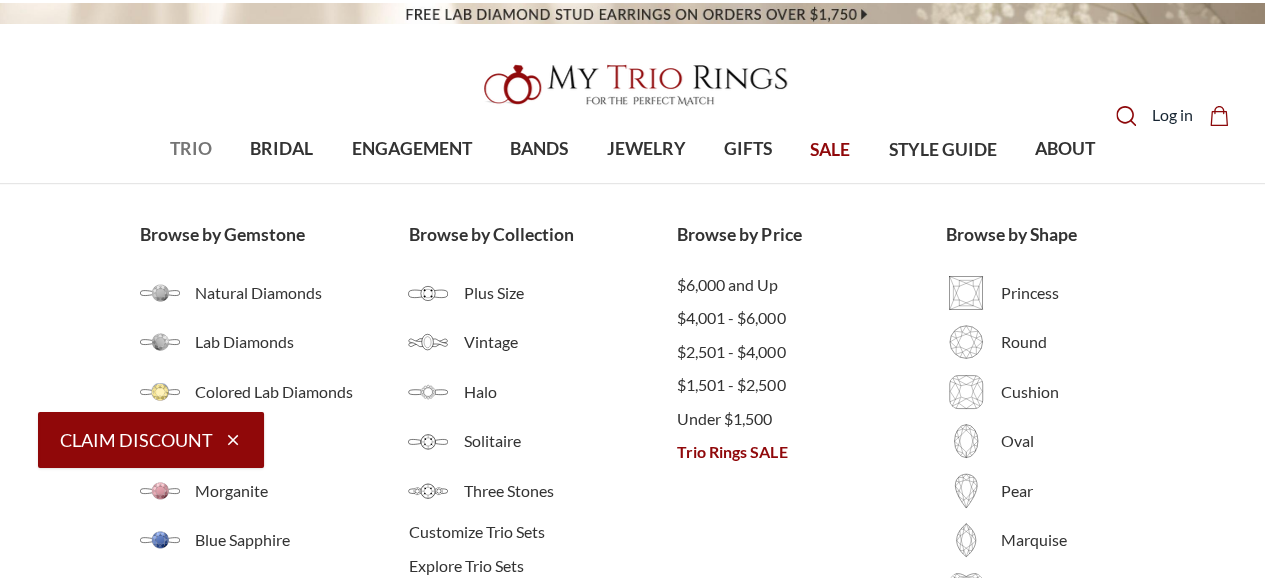 click on "TRIO" at bounding box center (191, 149) 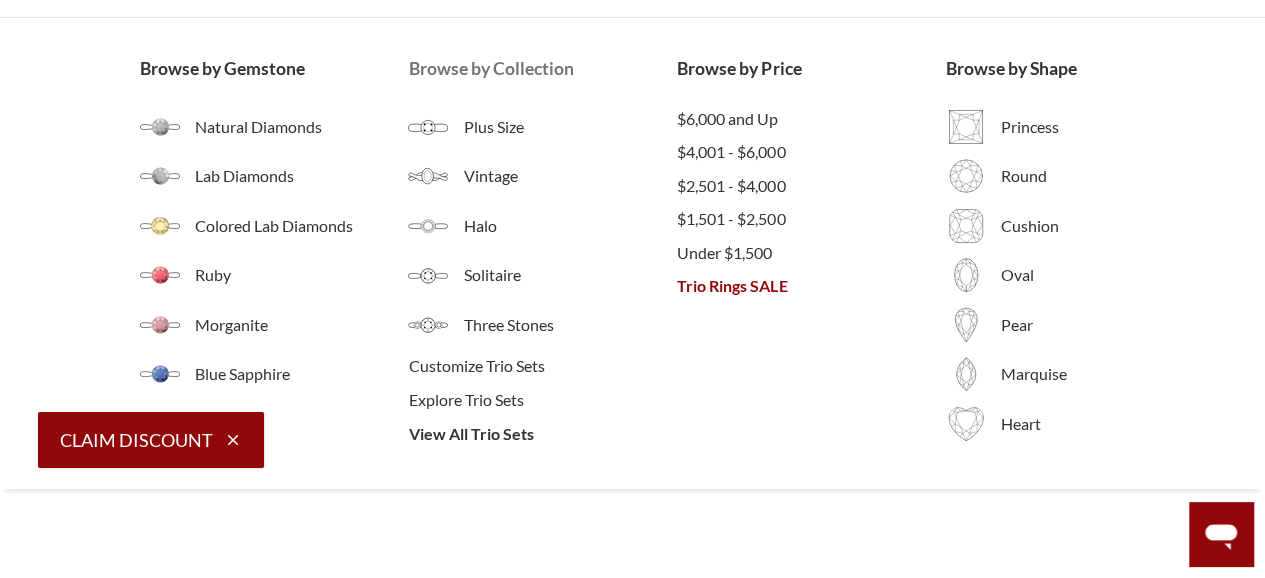 scroll, scrollTop: 0, scrollLeft: 0, axis: both 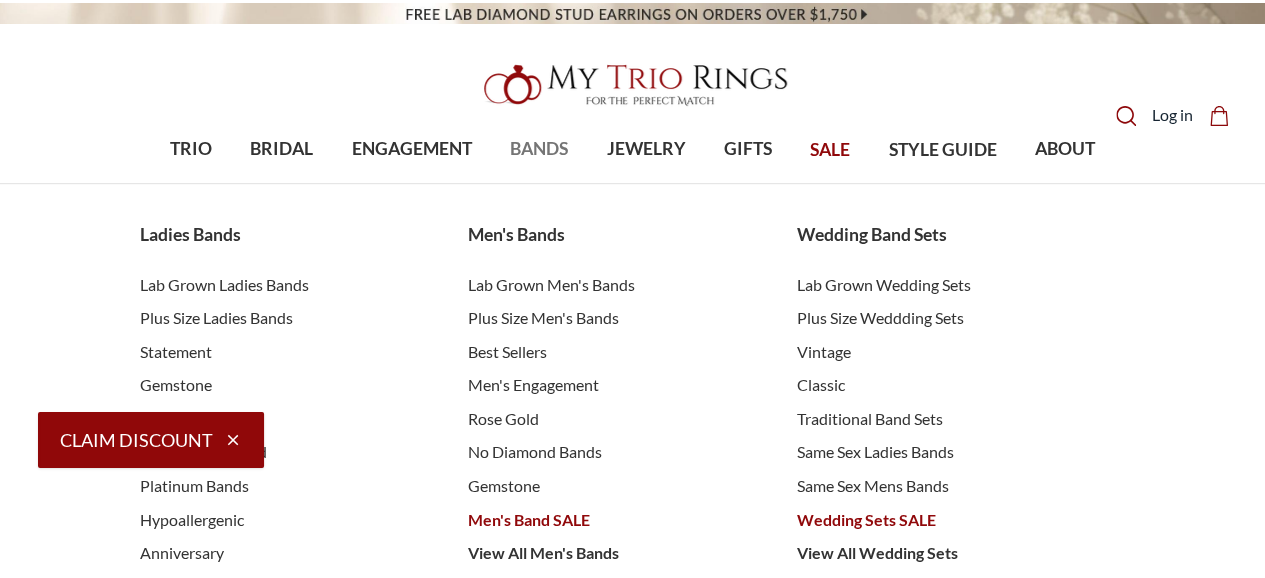 click on "BANDS" at bounding box center (539, 149) 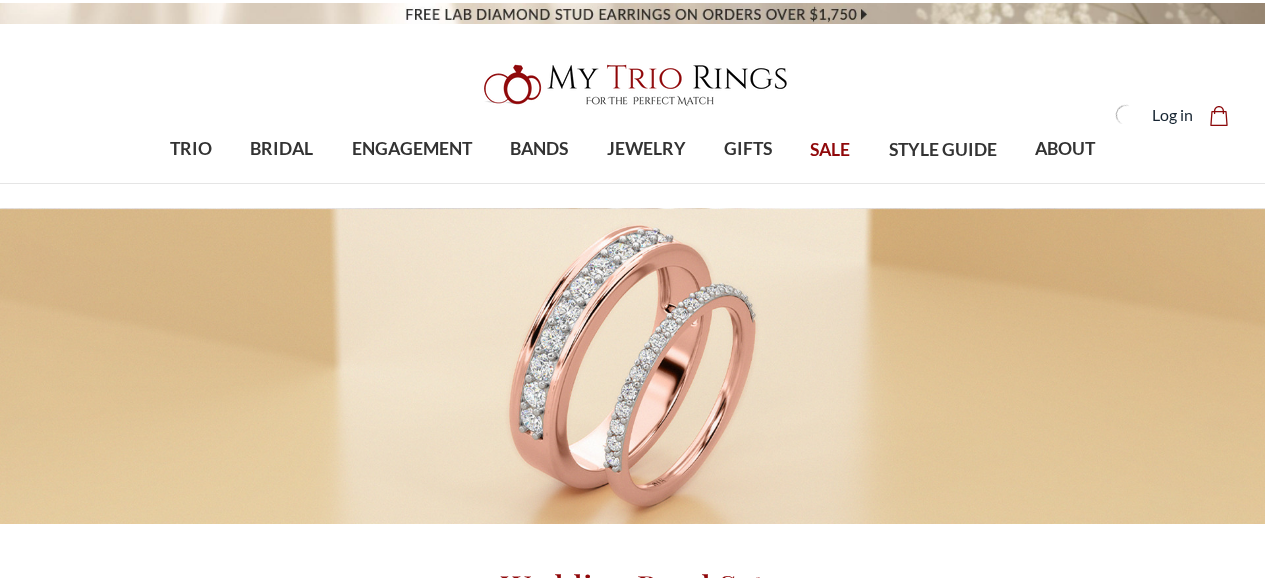 scroll, scrollTop: 0, scrollLeft: 0, axis: both 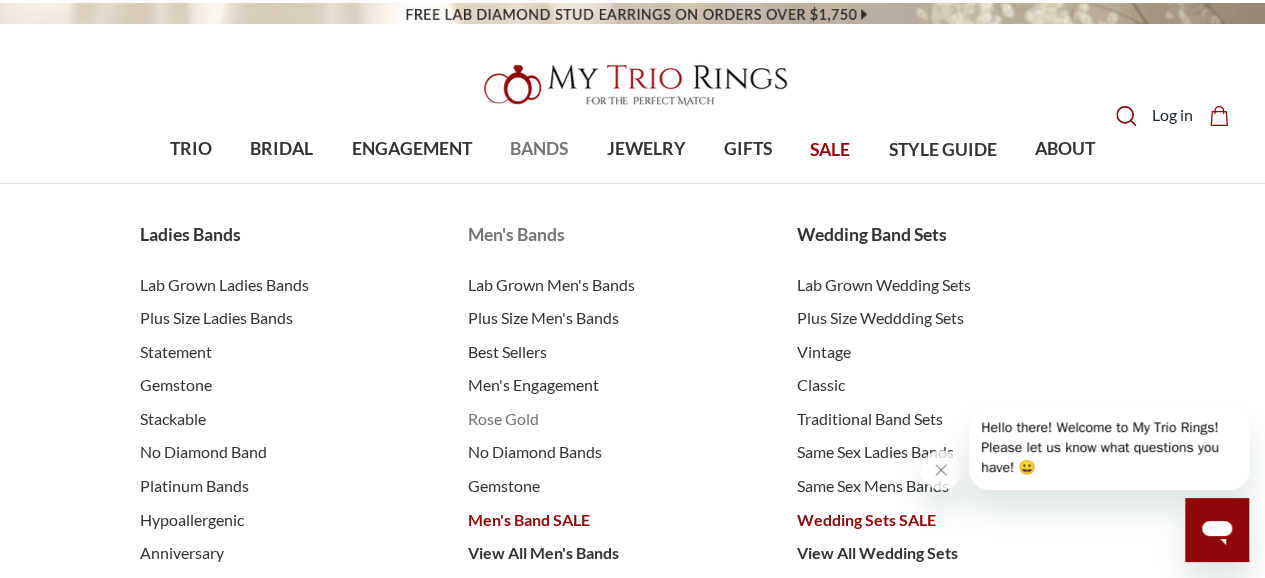 click on "Rose Gold" at bounding box center (612, 419) 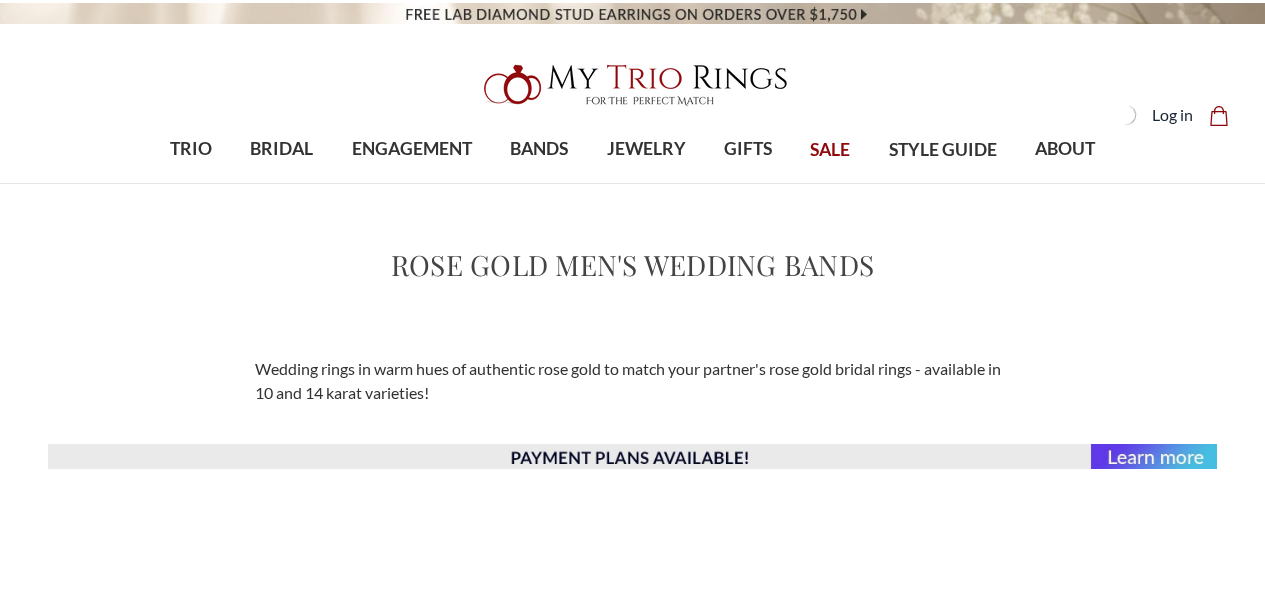 scroll, scrollTop: 0, scrollLeft: 0, axis: both 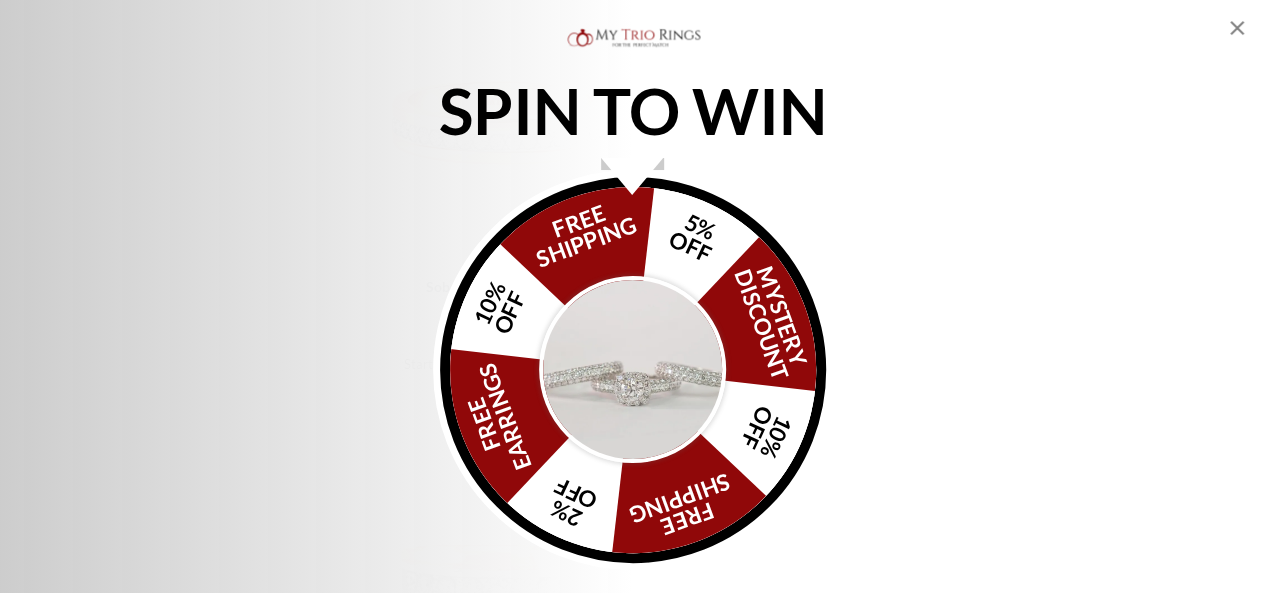click 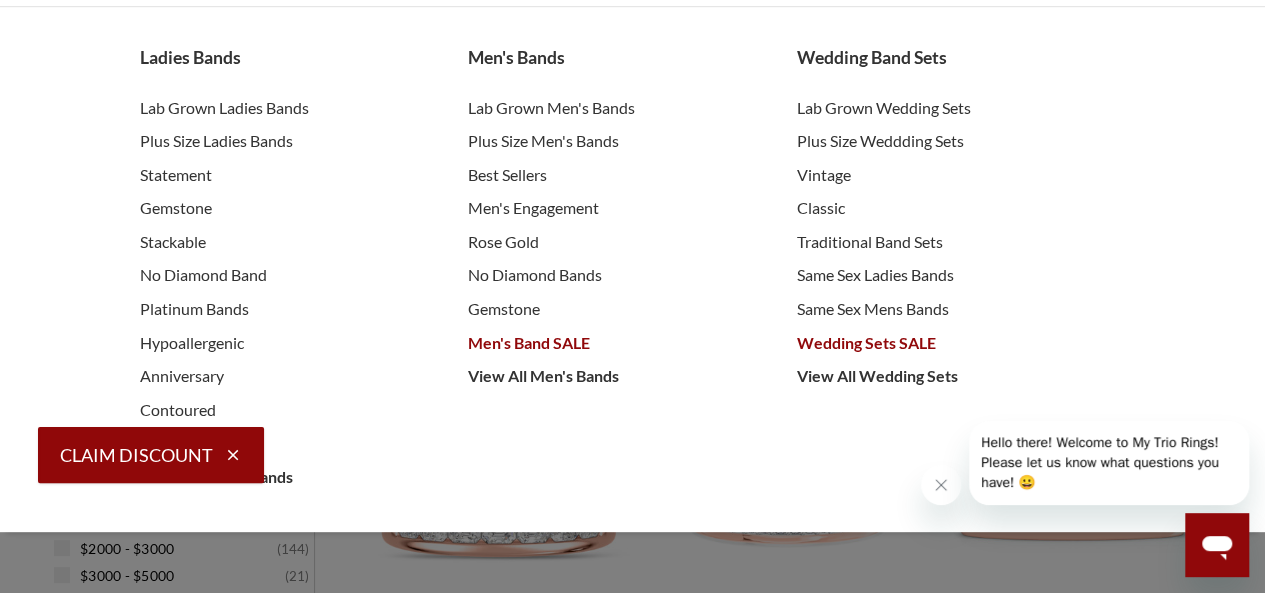 scroll, scrollTop: 0, scrollLeft: 0, axis: both 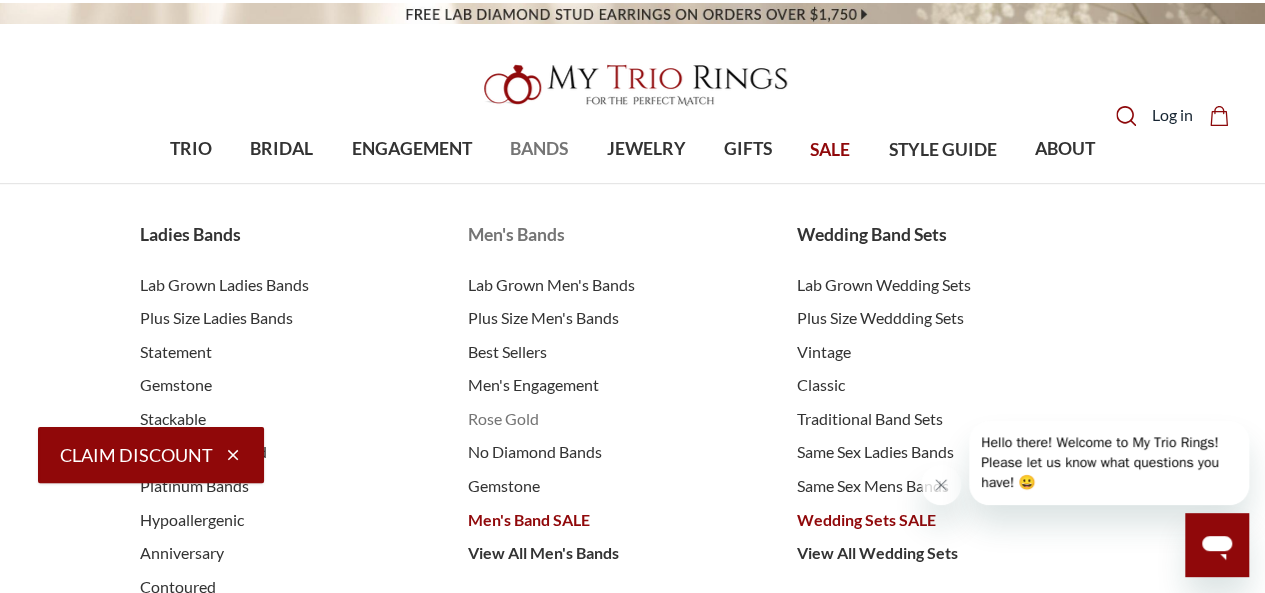 click on "Rose Gold" at bounding box center [612, 419] 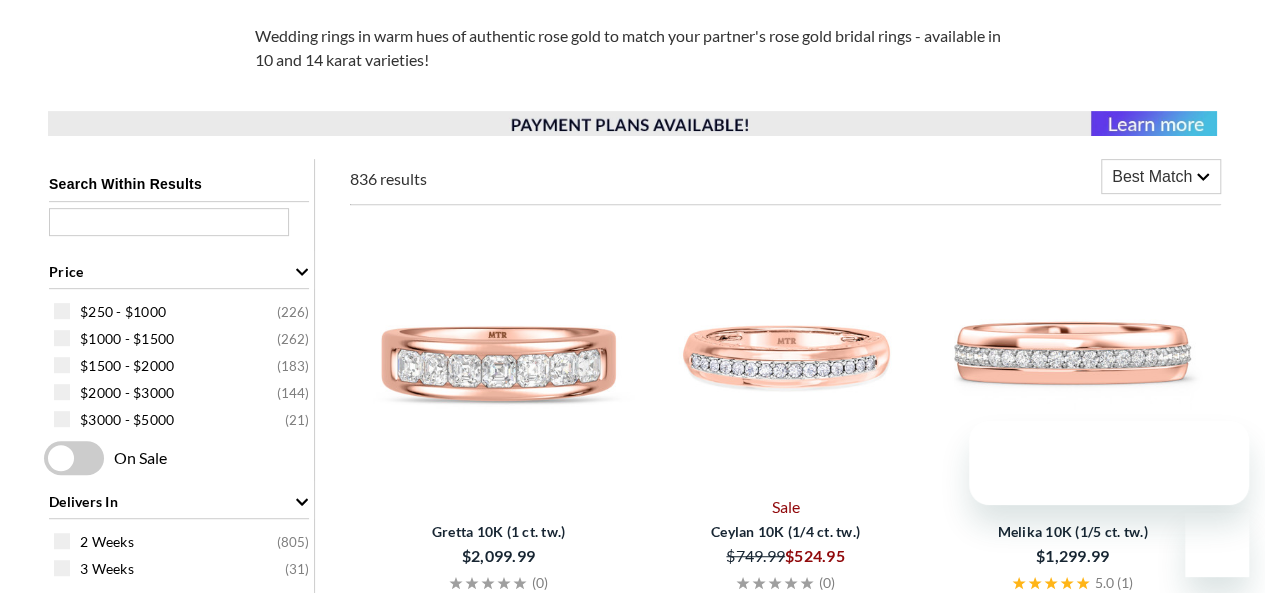 scroll, scrollTop: 666, scrollLeft: 0, axis: vertical 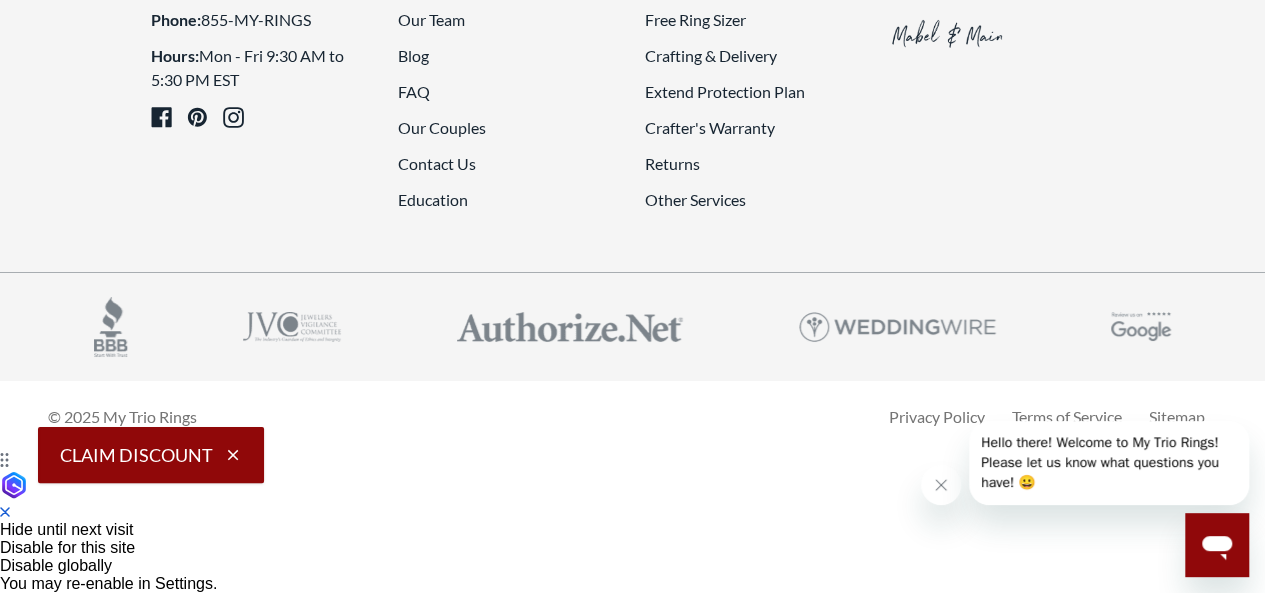 click at bounding box center (877, -544) 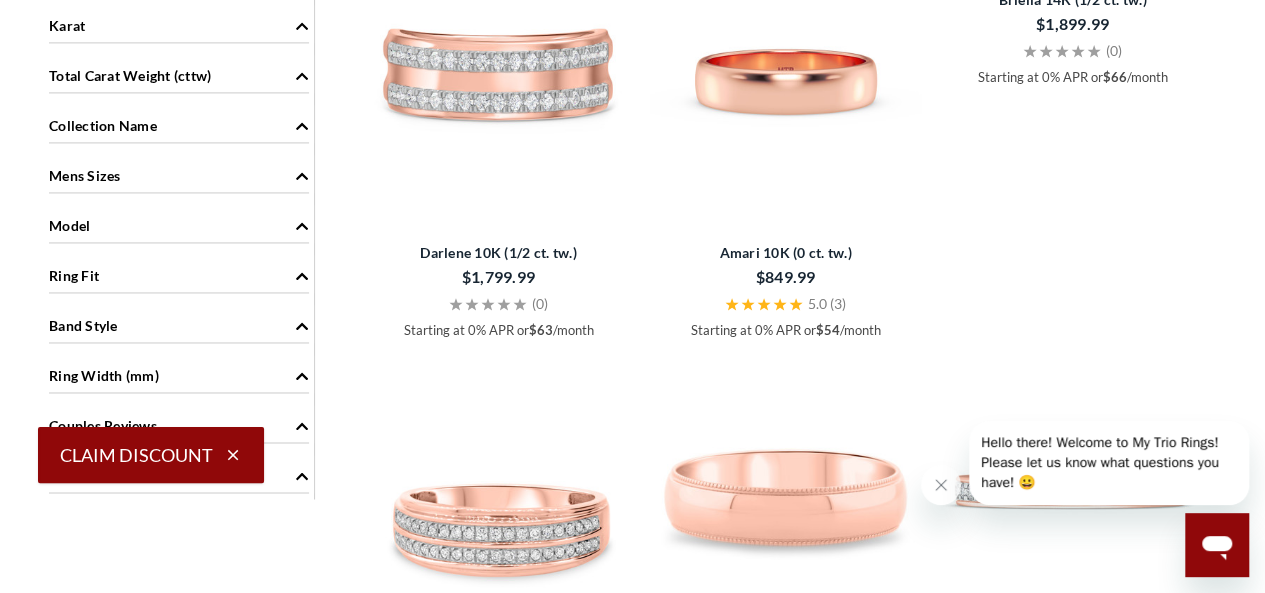 scroll, scrollTop: 1469, scrollLeft: 0, axis: vertical 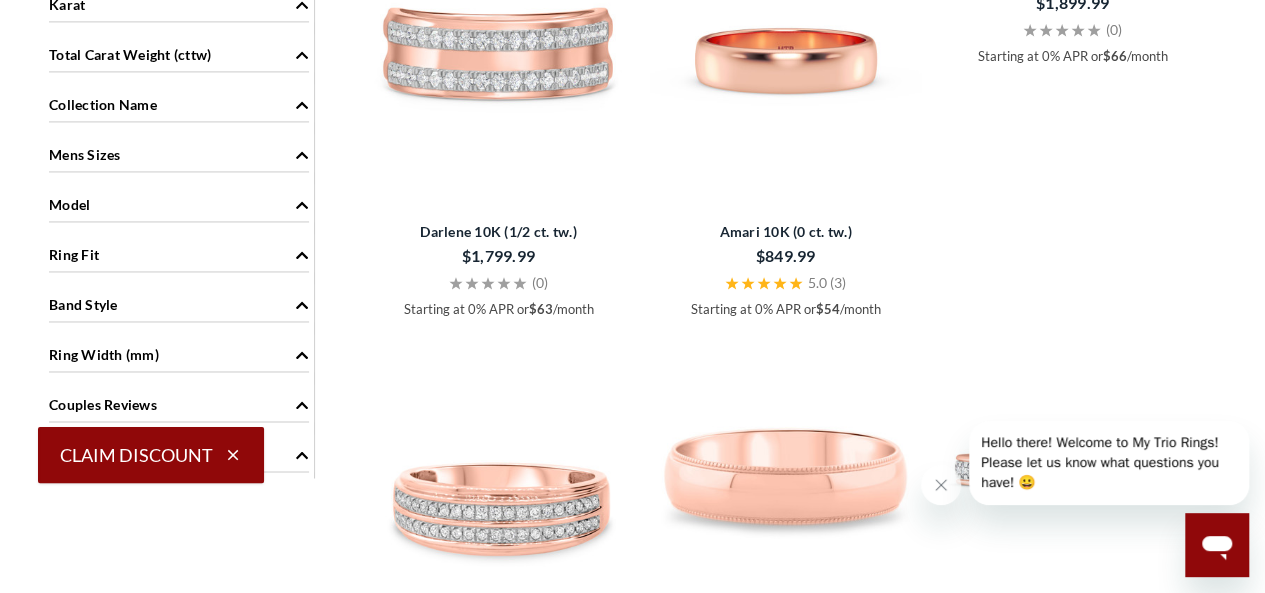 click on "Band Style" at bounding box center (179, 303) 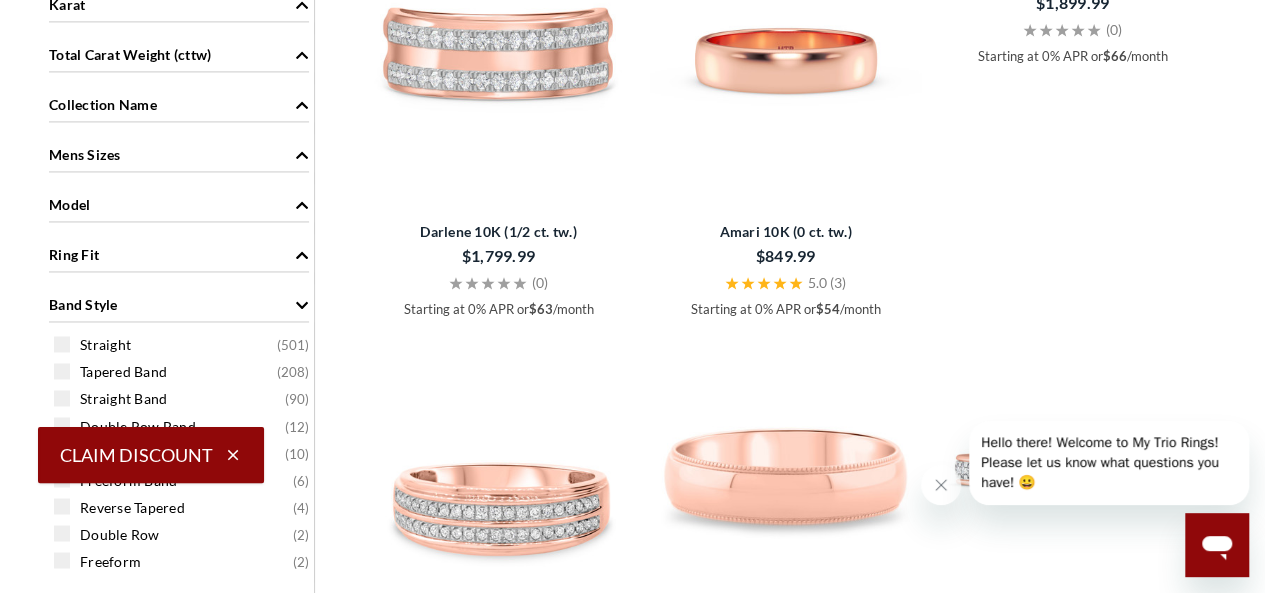 click on "Band Style" at bounding box center (179, 303) 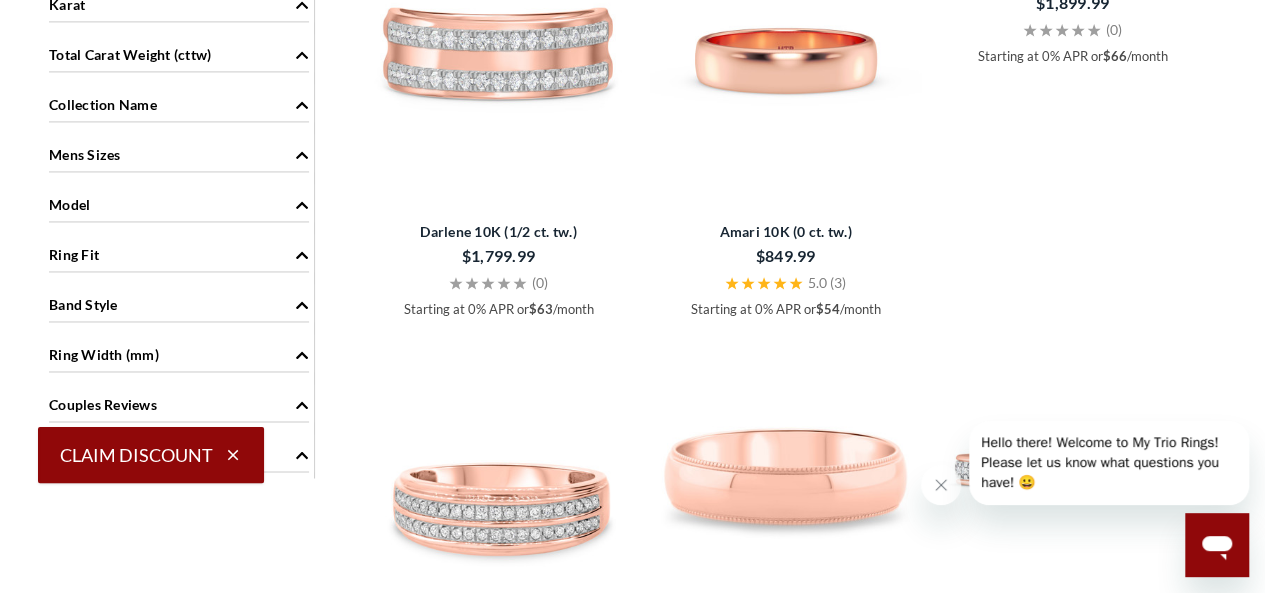 click on "Band Style" at bounding box center [179, 303] 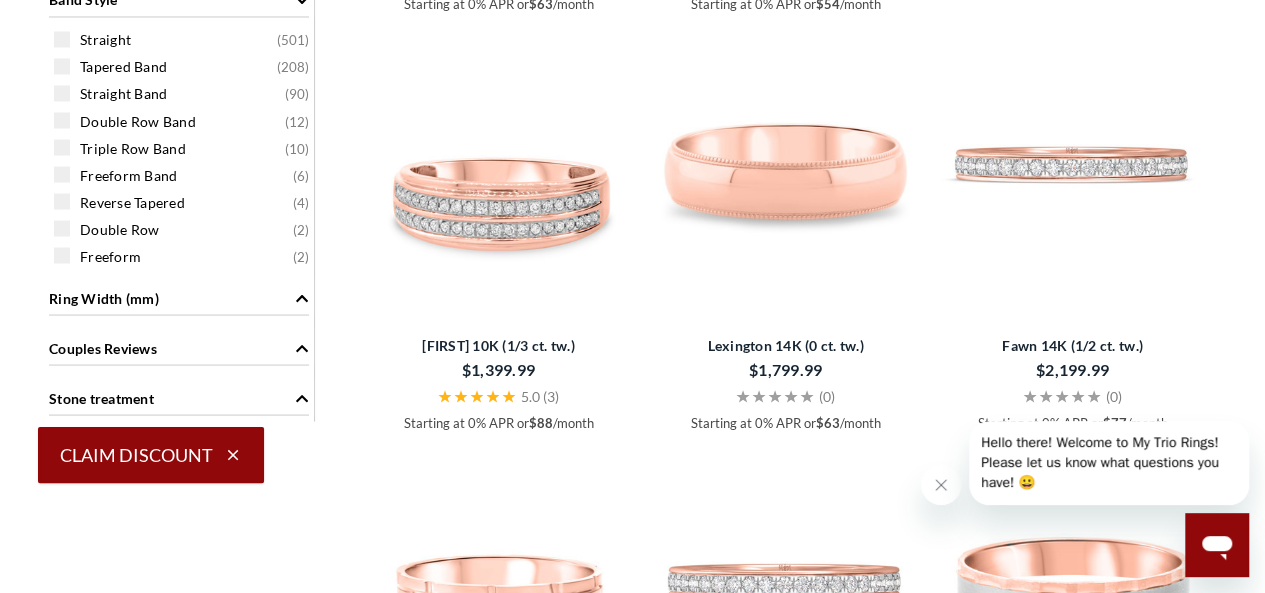scroll, scrollTop: 1802, scrollLeft: 0, axis: vertical 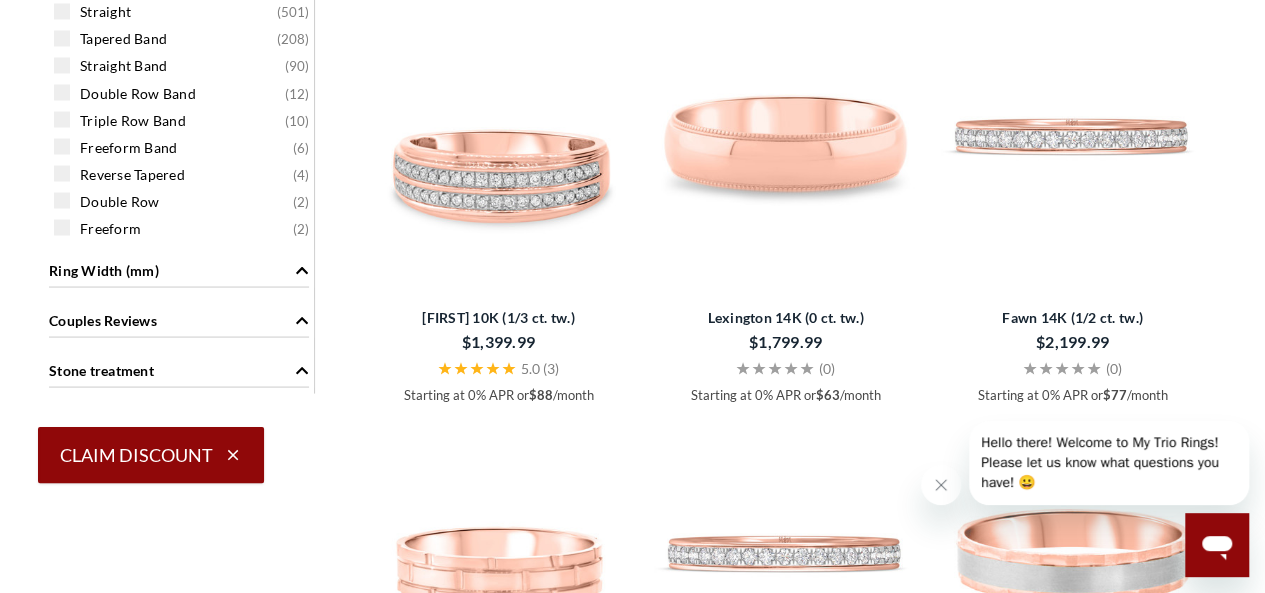 click on "Couples Reviews" at bounding box center (179, 318) 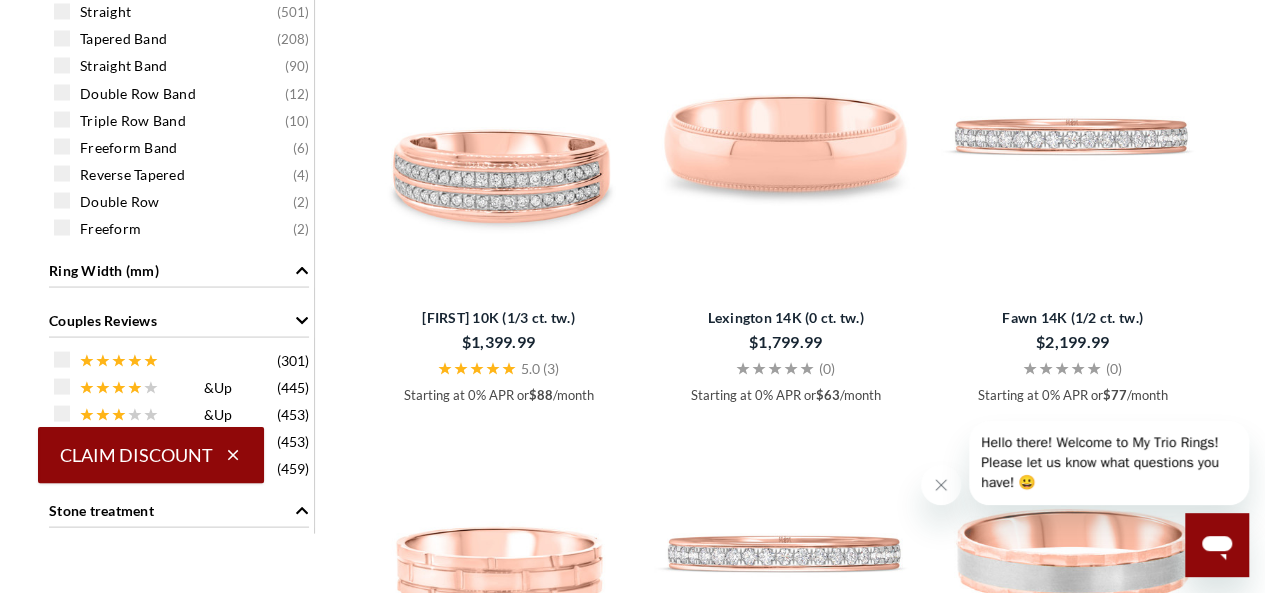 click on "Couples Reviews" at bounding box center (179, 318) 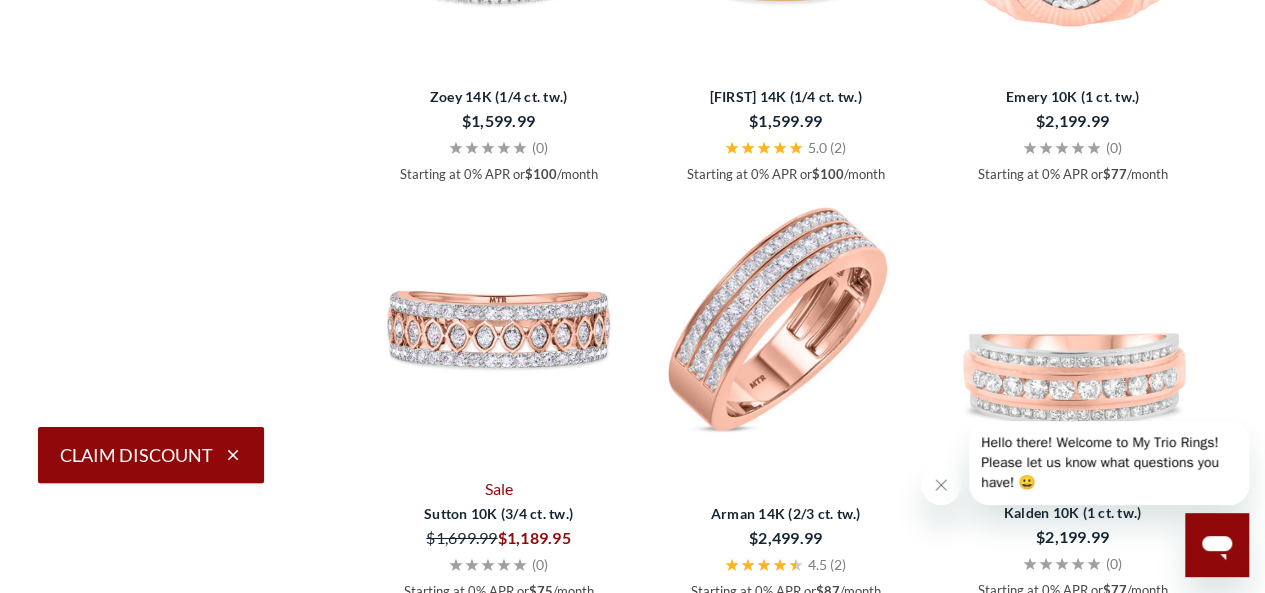 scroll, scrollTop: 3302, scrollLeft: 0, axis: vertical 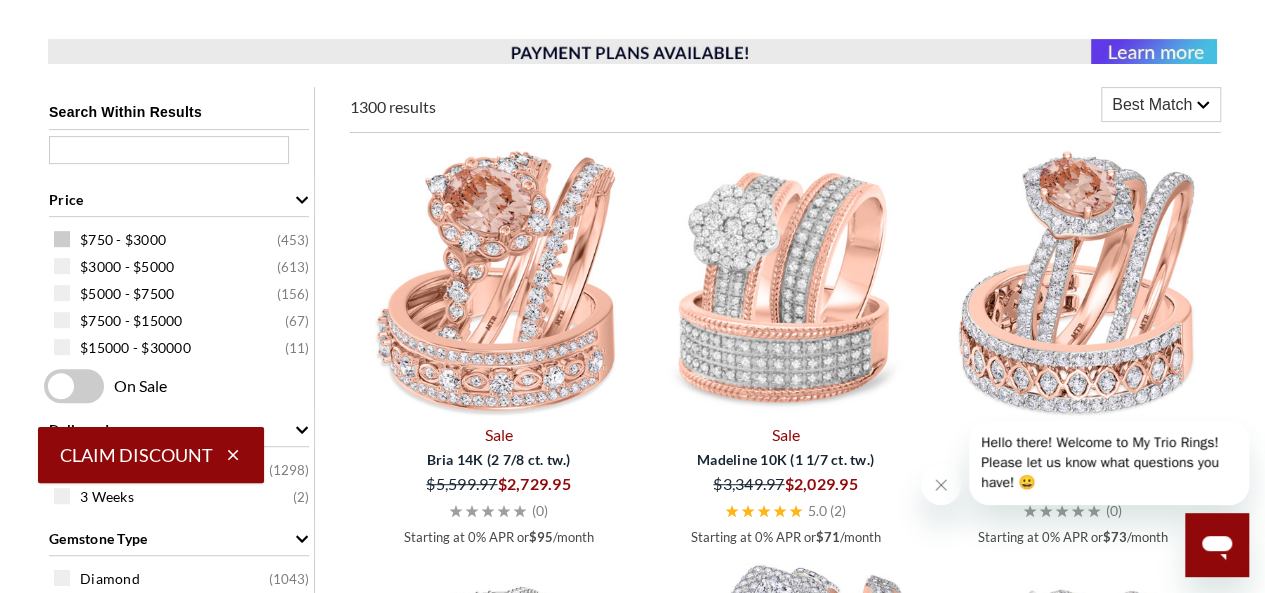 click at bounding box center (62, 239) 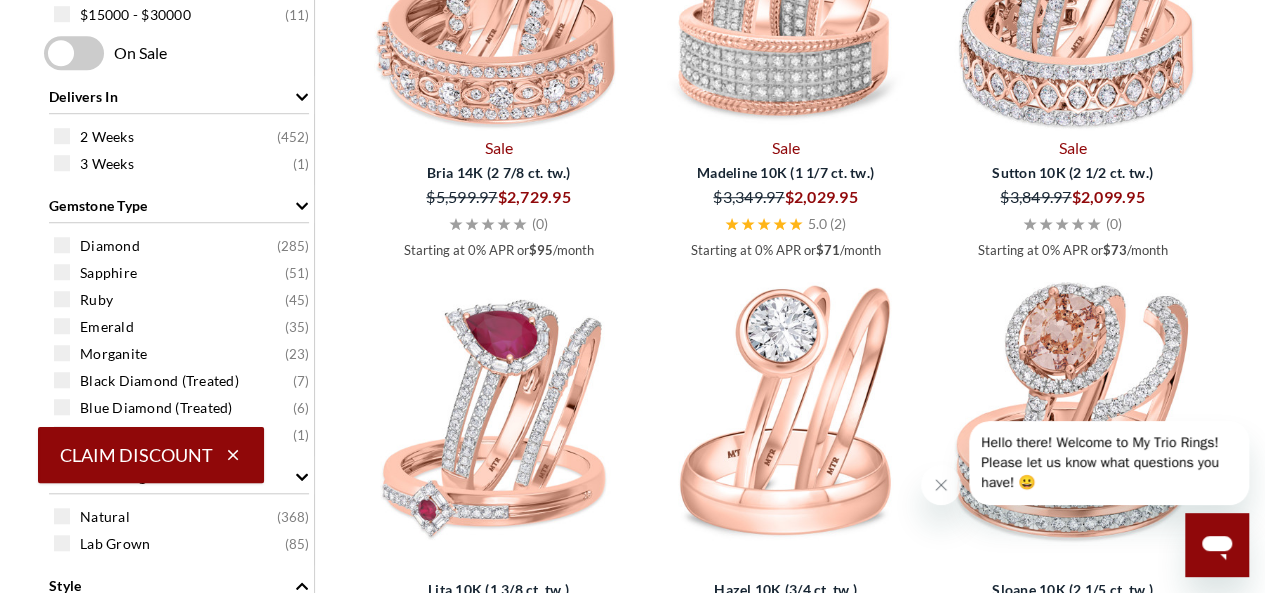 scroll, scrollTop: 833, scrollLeft: 0, axis: vertical 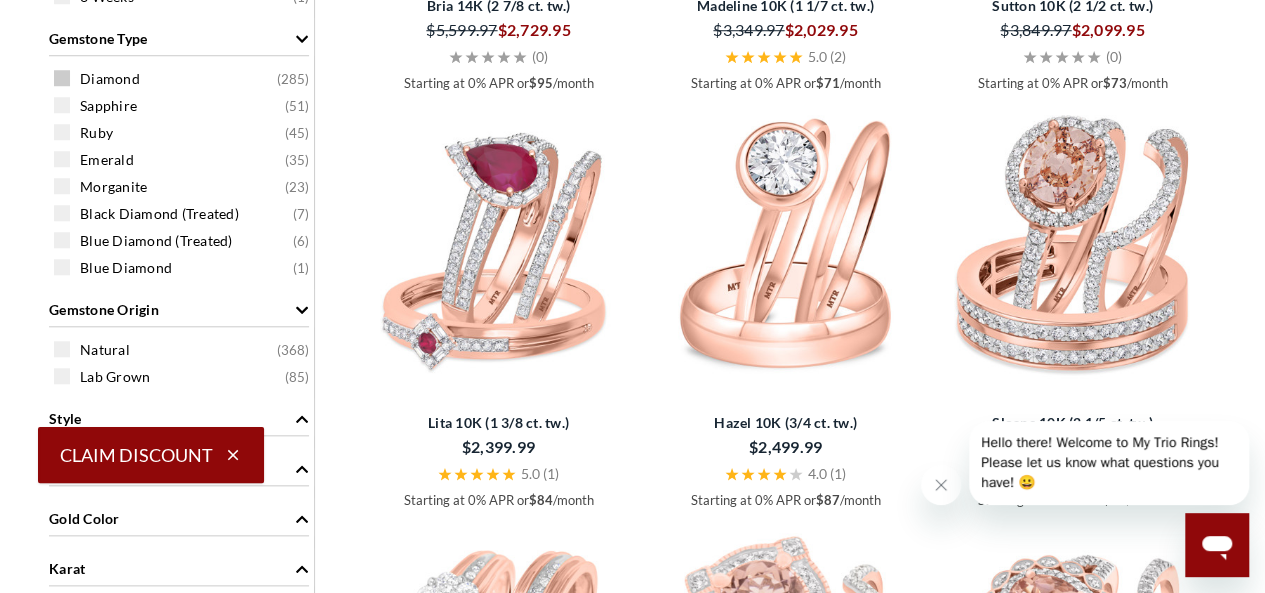 click at bounding box center (62, 78) 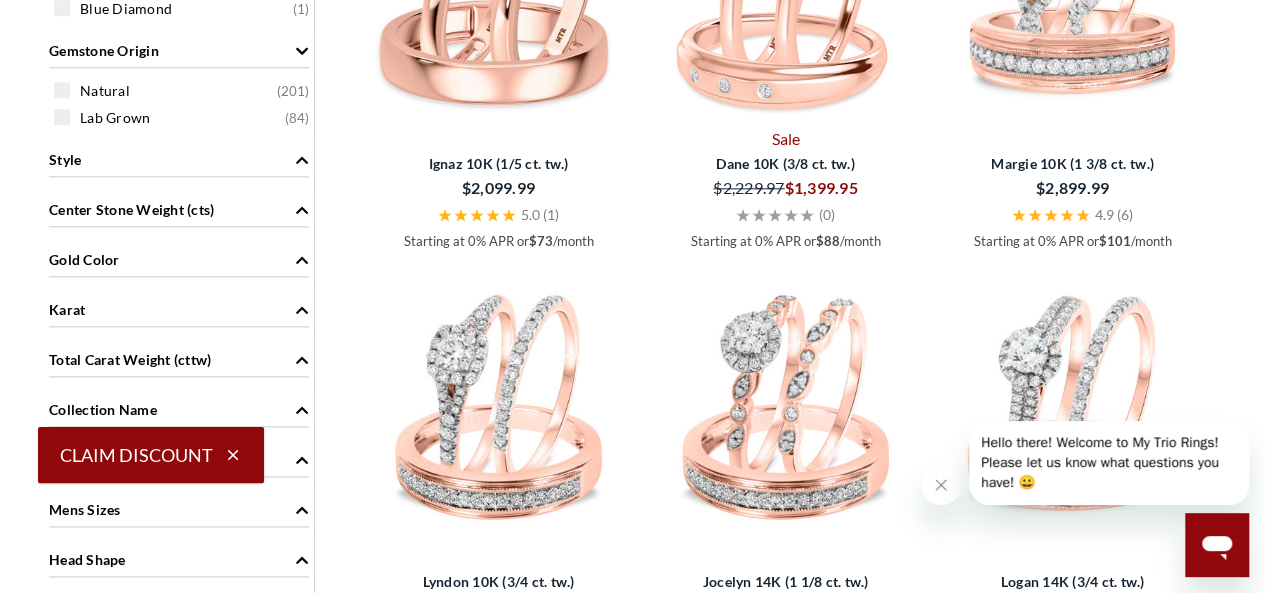 scroll, scrollTop: 1064, scrollLeft: 0, axis: vertical 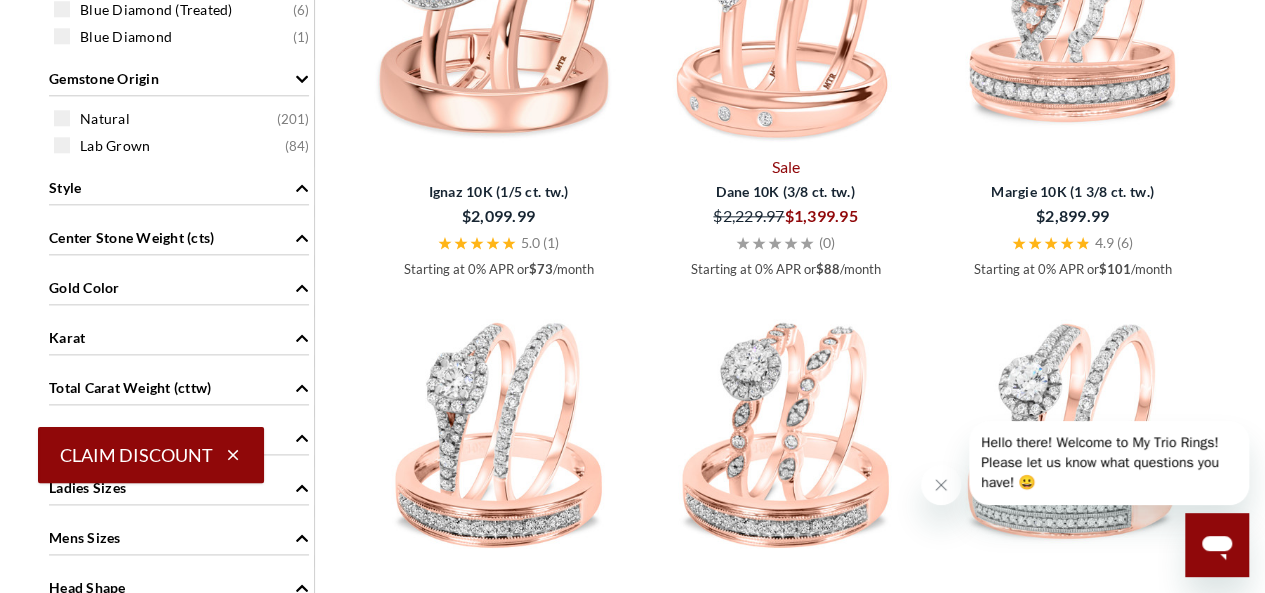 click on "Style" at bounding box center [179, 186] 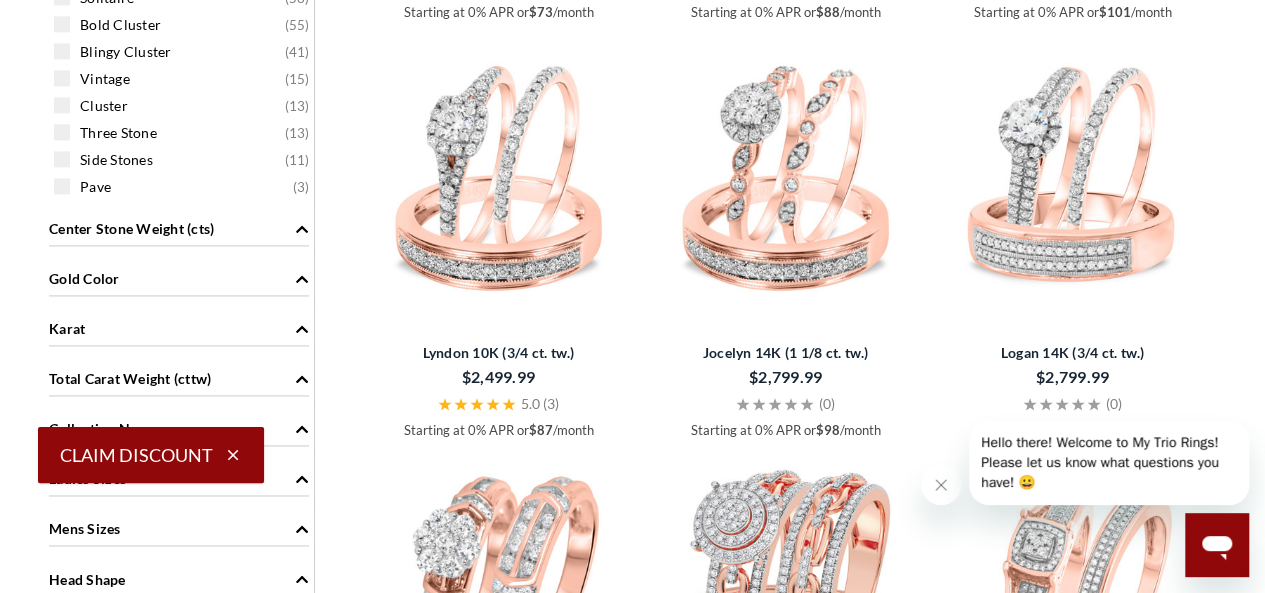 scroll, scrollTop: 1397, scrollLeft: 0, axis: vertical 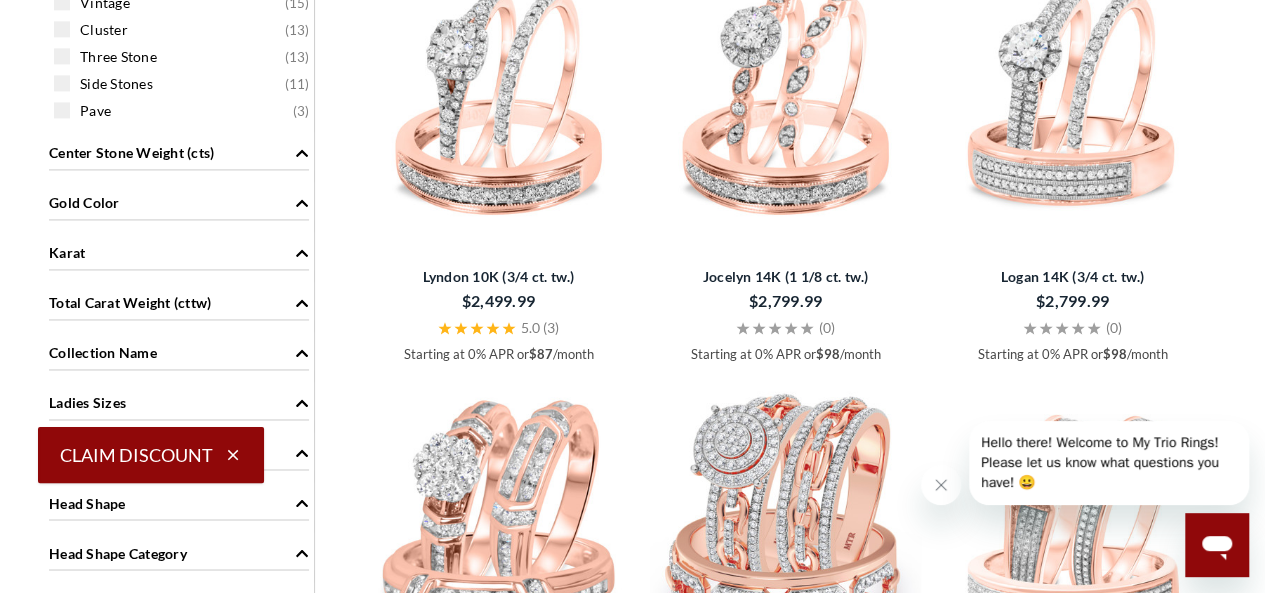 click on "Gold Color" at bounding box center (179, 201) 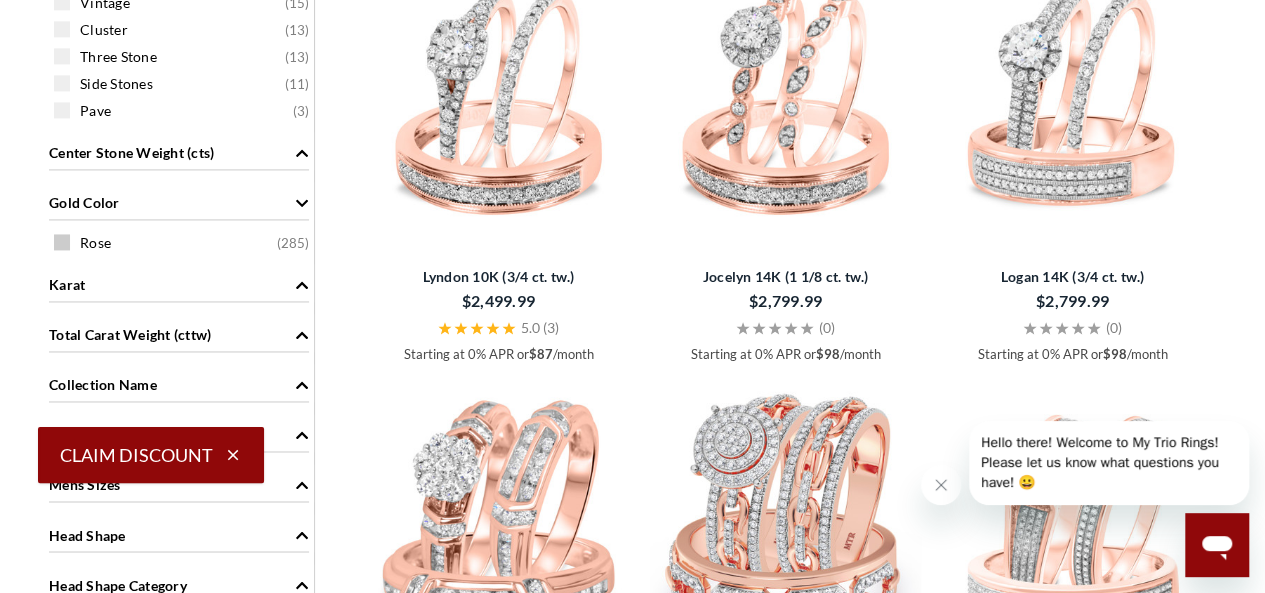 click on "Rose   ( 285 )" at bounding box center (184, 242) 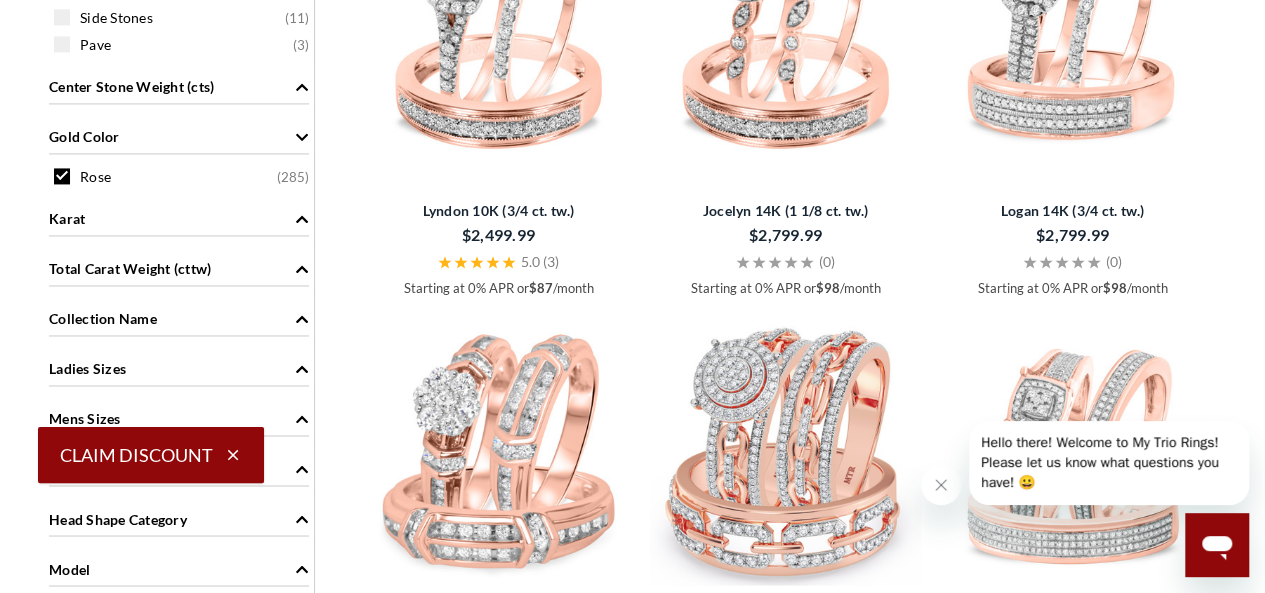 scroll, scrollTop: 1564, scrollLeft: 0, axis: vertical 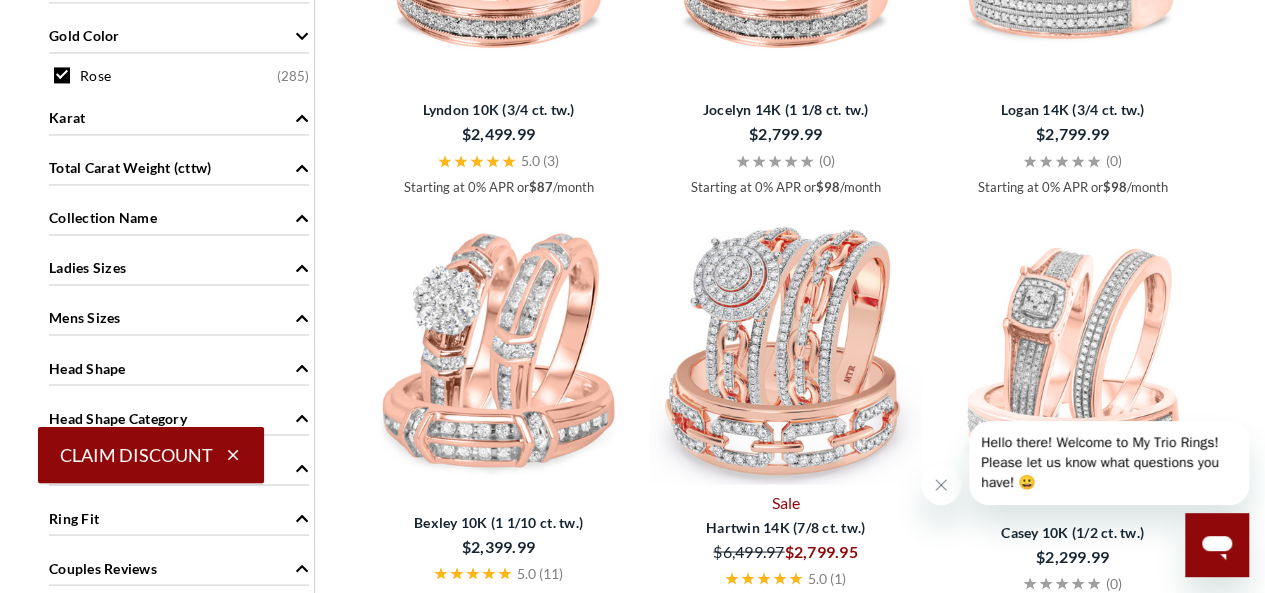 click on "Mens Sizes" at bounding box center [179, 316] 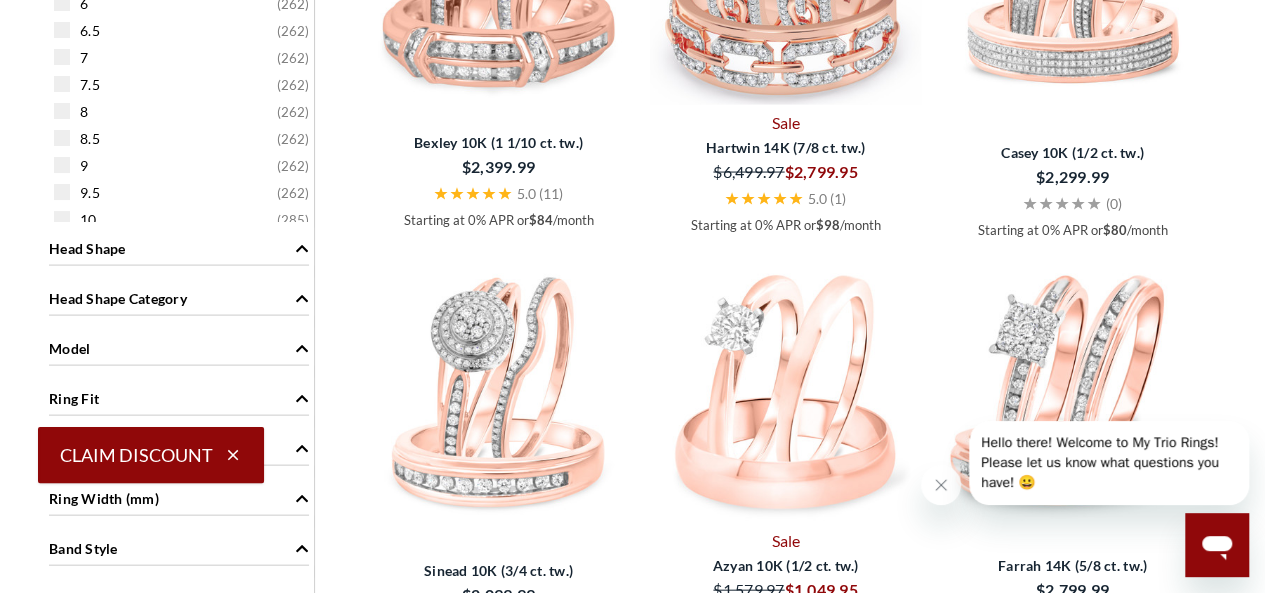 scroll, scrollTop: 1897, scrollLeft: 0, axis: vertical 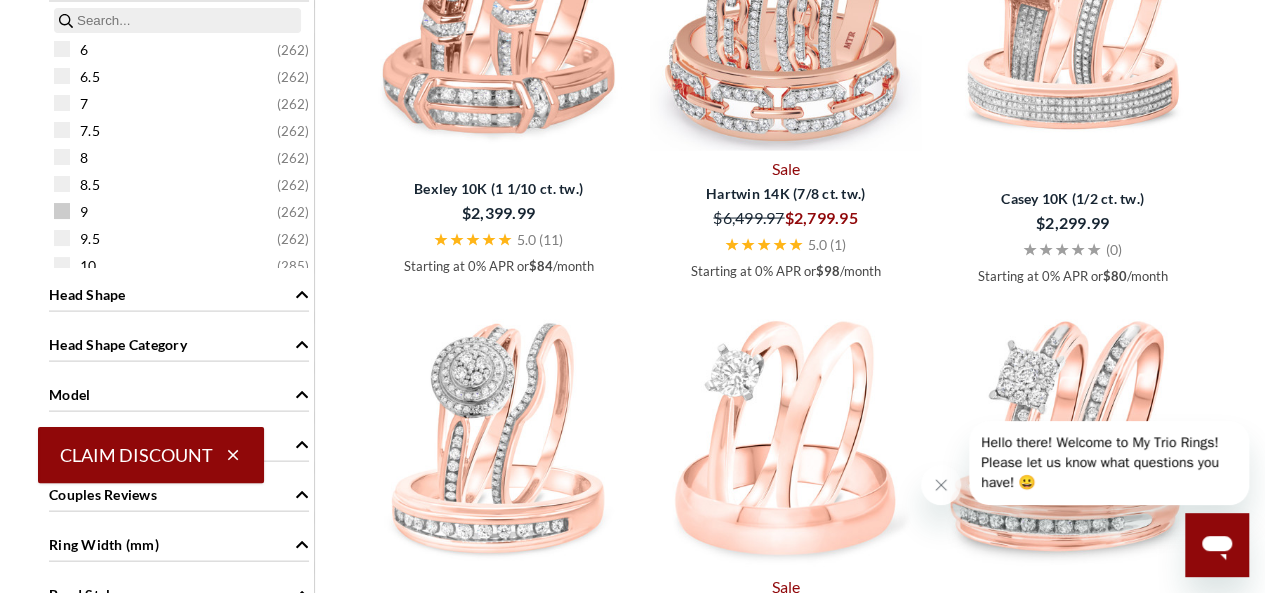 click on "9   ( 262 )" at bounding box center [184, 211] 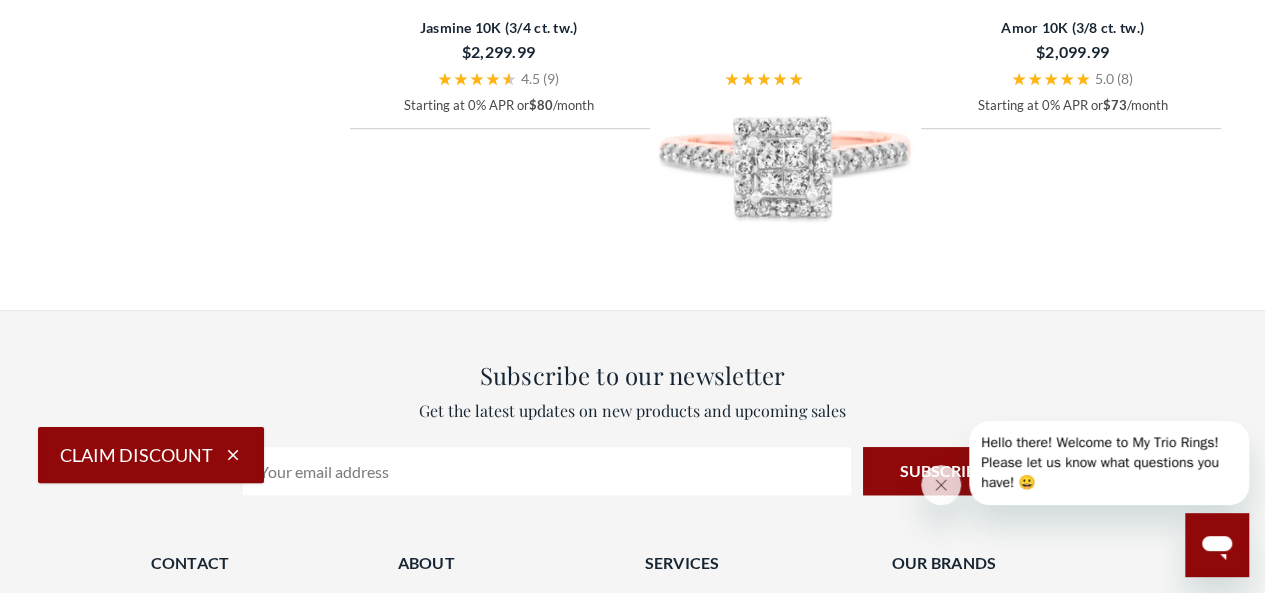 scroll, scrollTop: 4564, scrollLeft: 0, axis: vertical 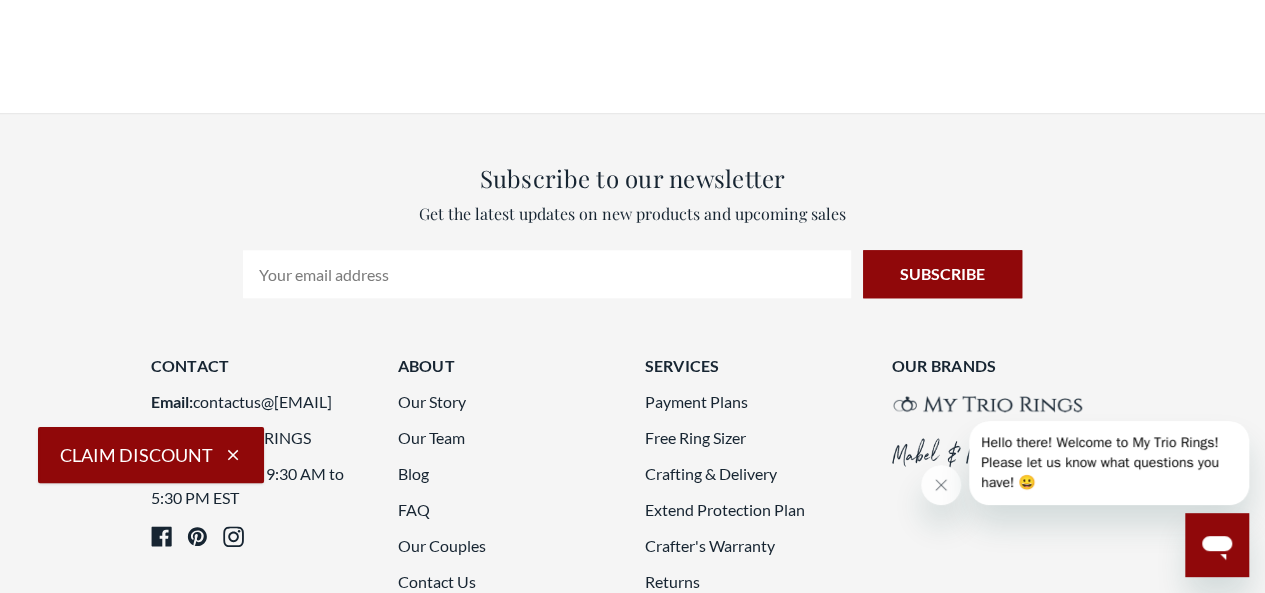 click on "2" 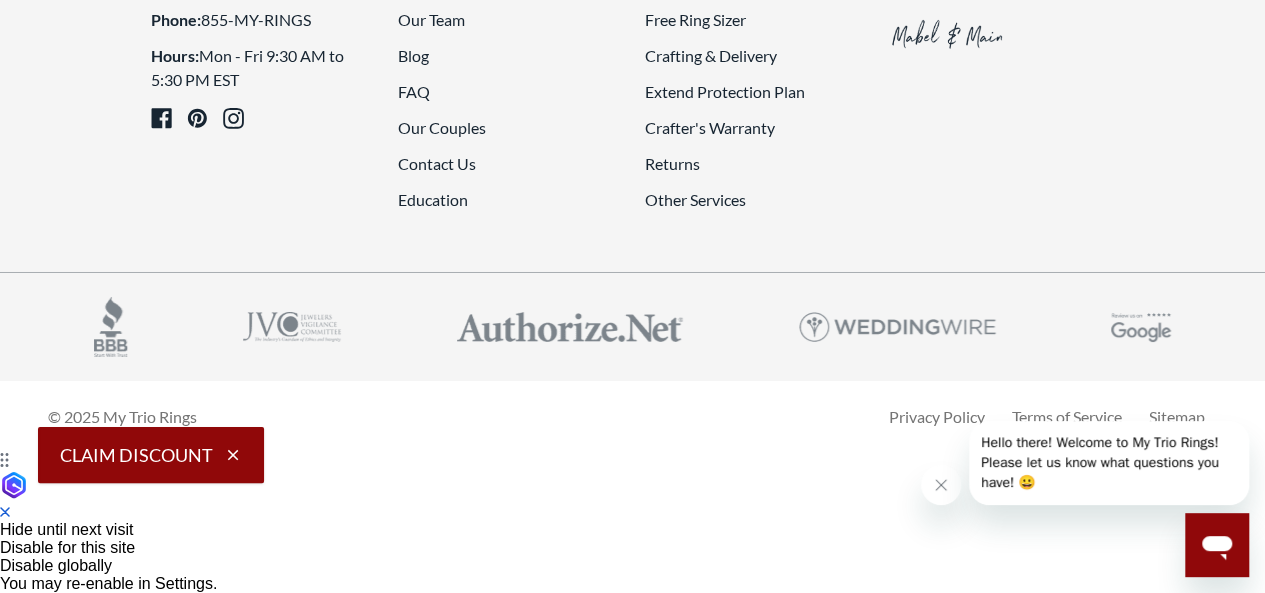 click on "3" 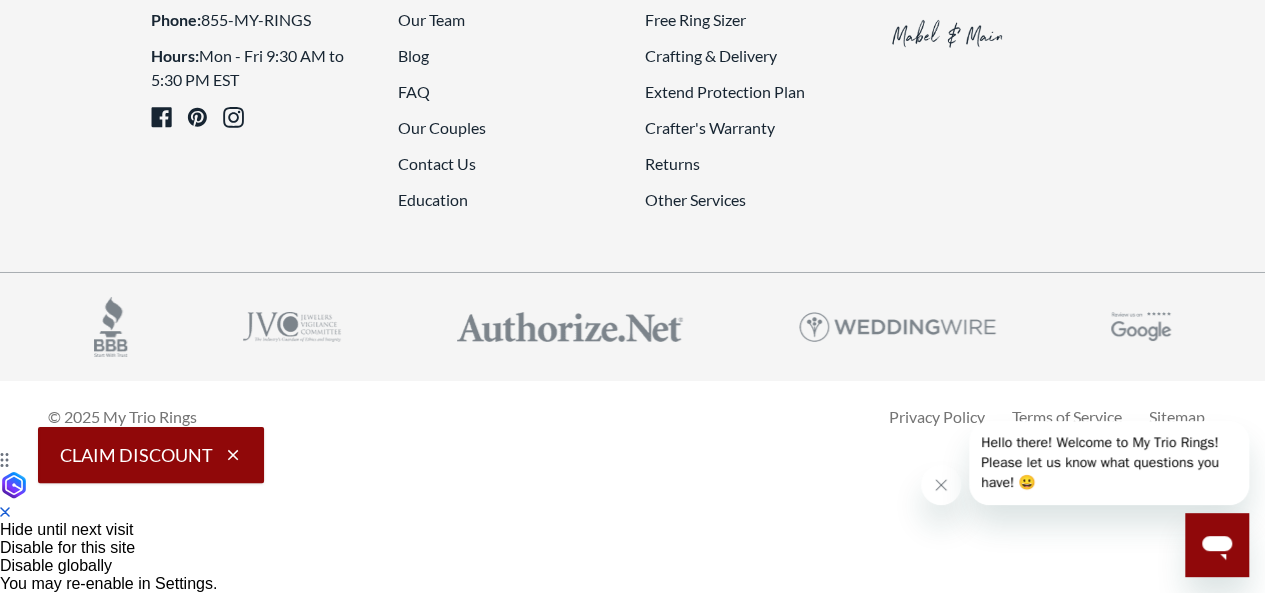 scroll, scrollTop: 4397, scrollLeft: 0, axis: vertical 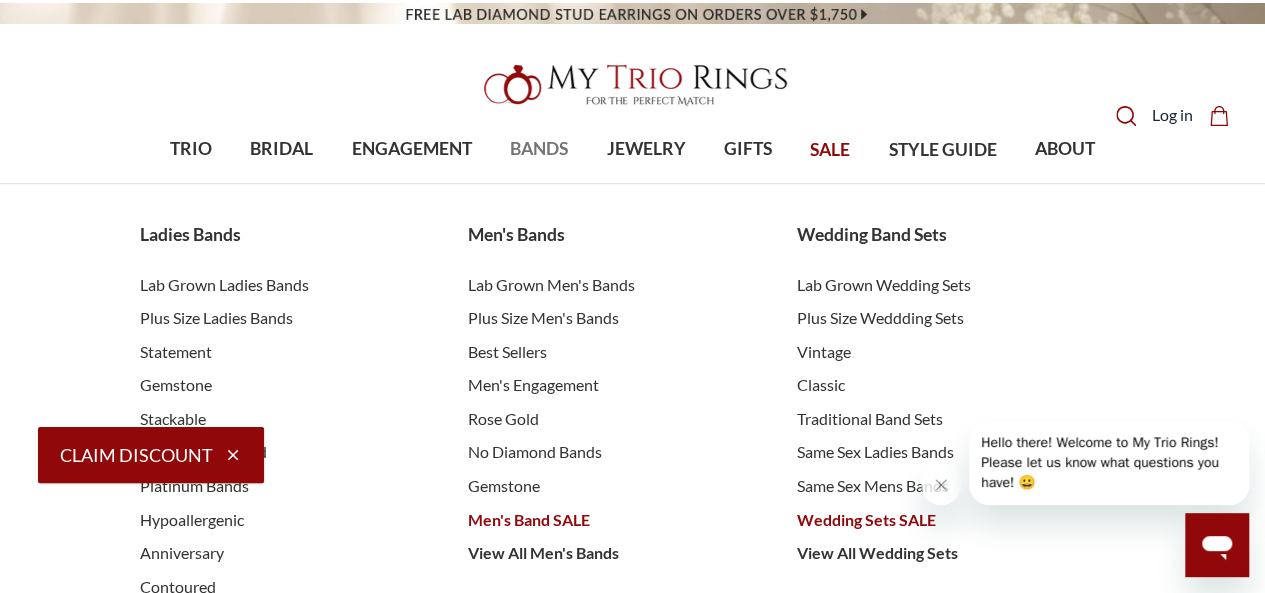 click on "BANDS" at bounding box center (539, 149) 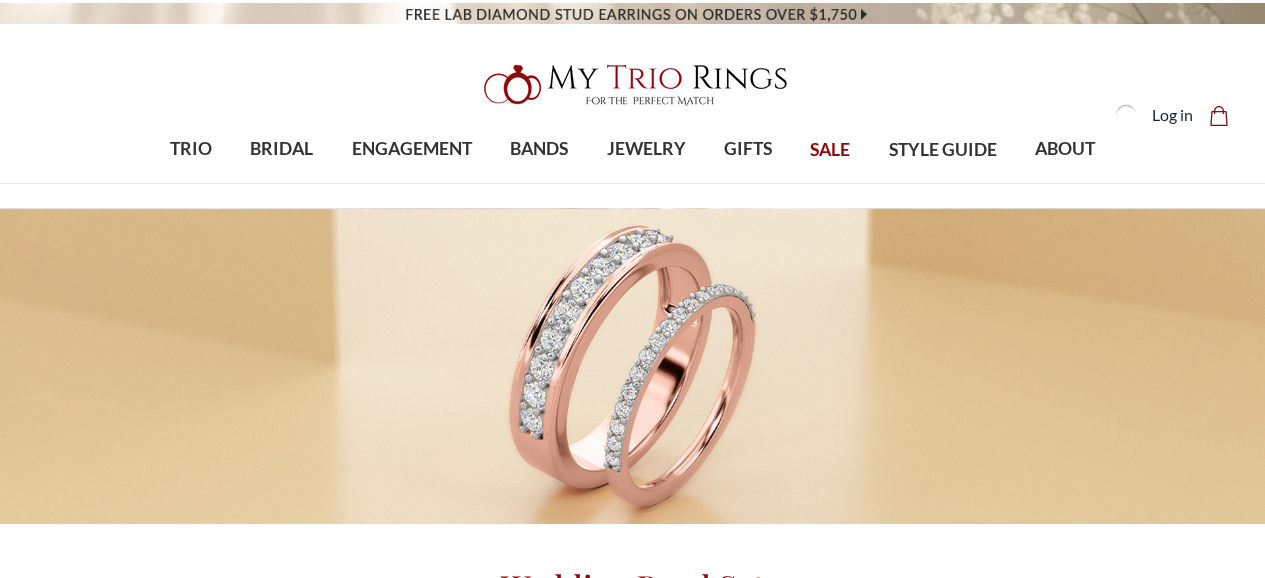 scroll, scrollTop: 0, scrollLeft: 0, axis: both 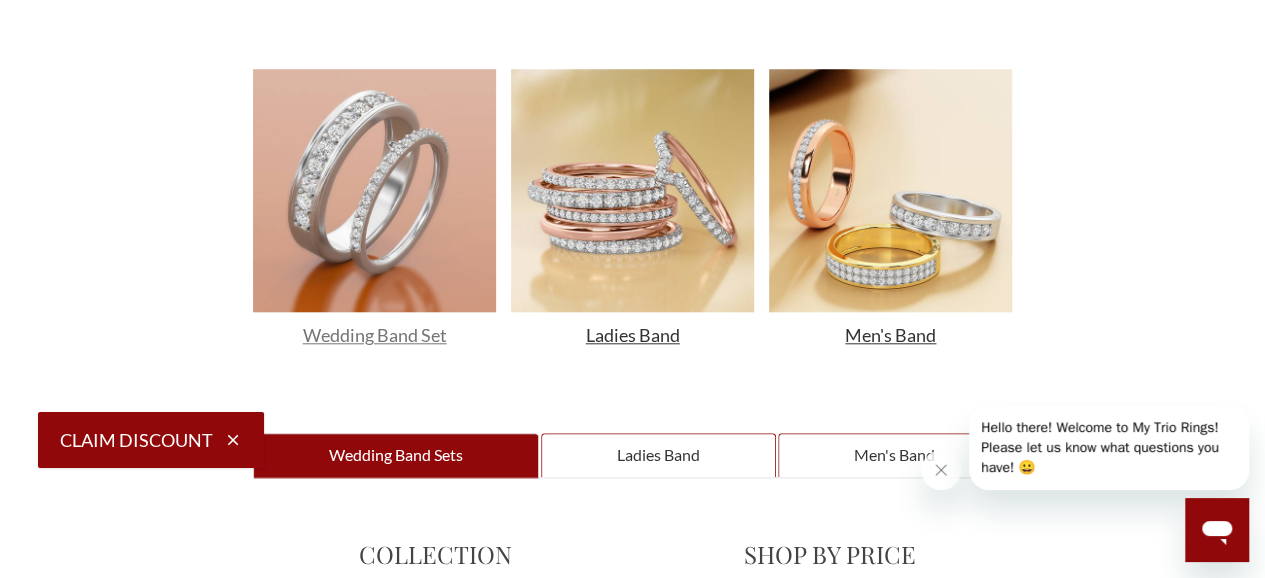click on "Wedding Band Set" at bounding box center [375, 335] 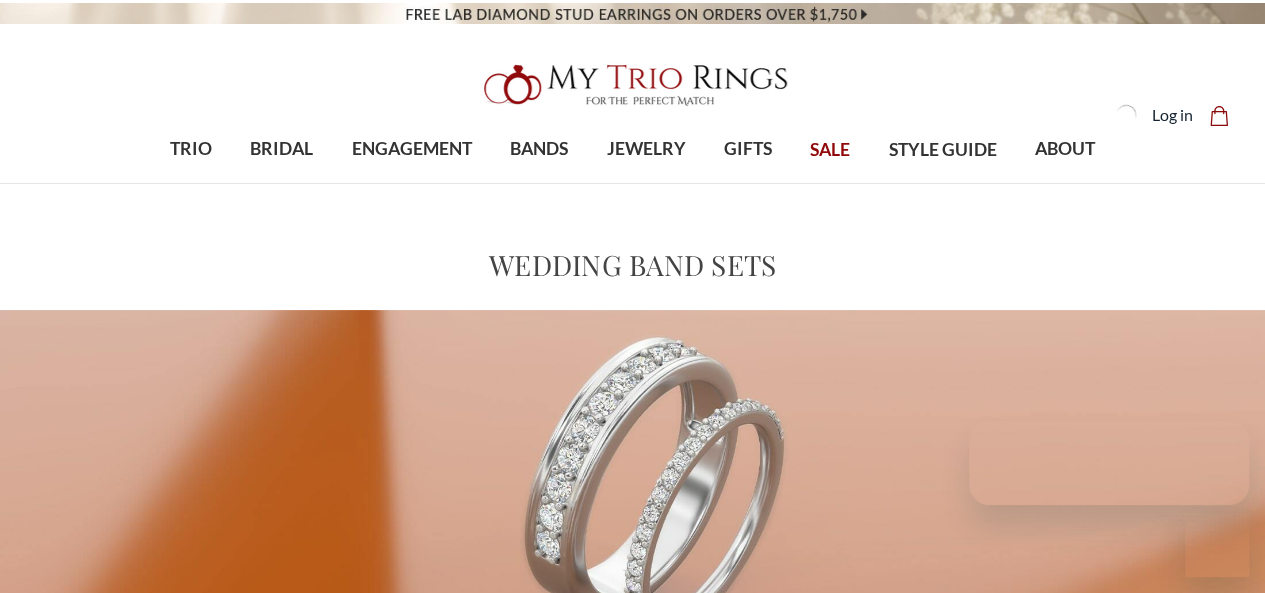 scroll, scrollTop: 114, scrollLeft: 0, axis: vertical 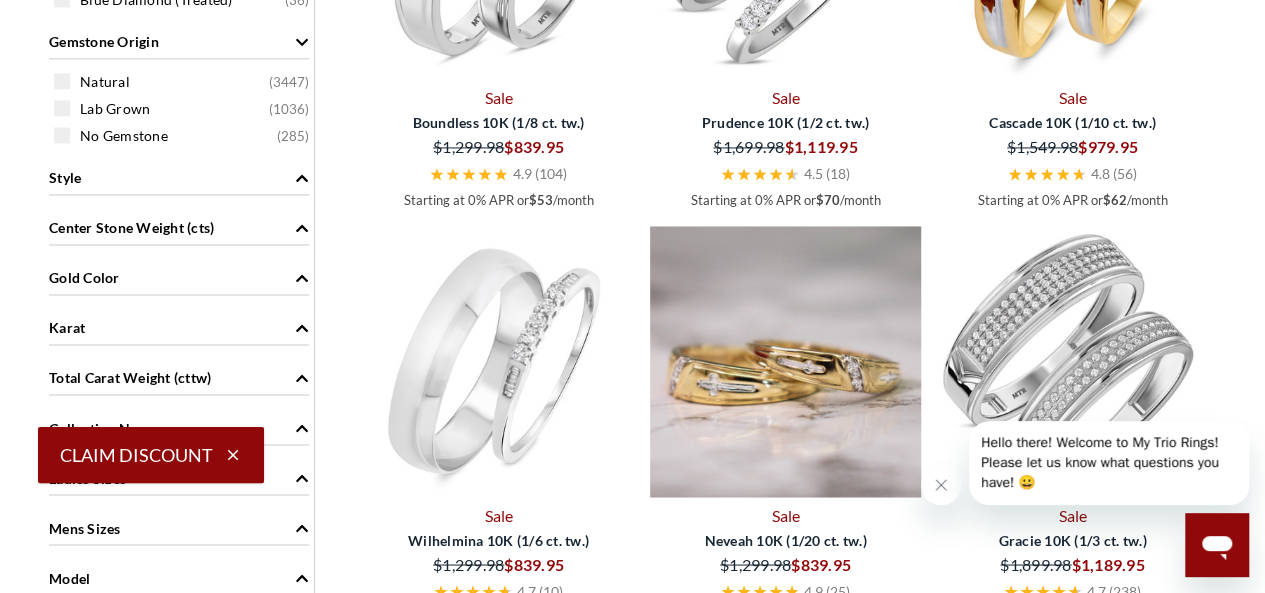 click at bounding box center [785, 361] 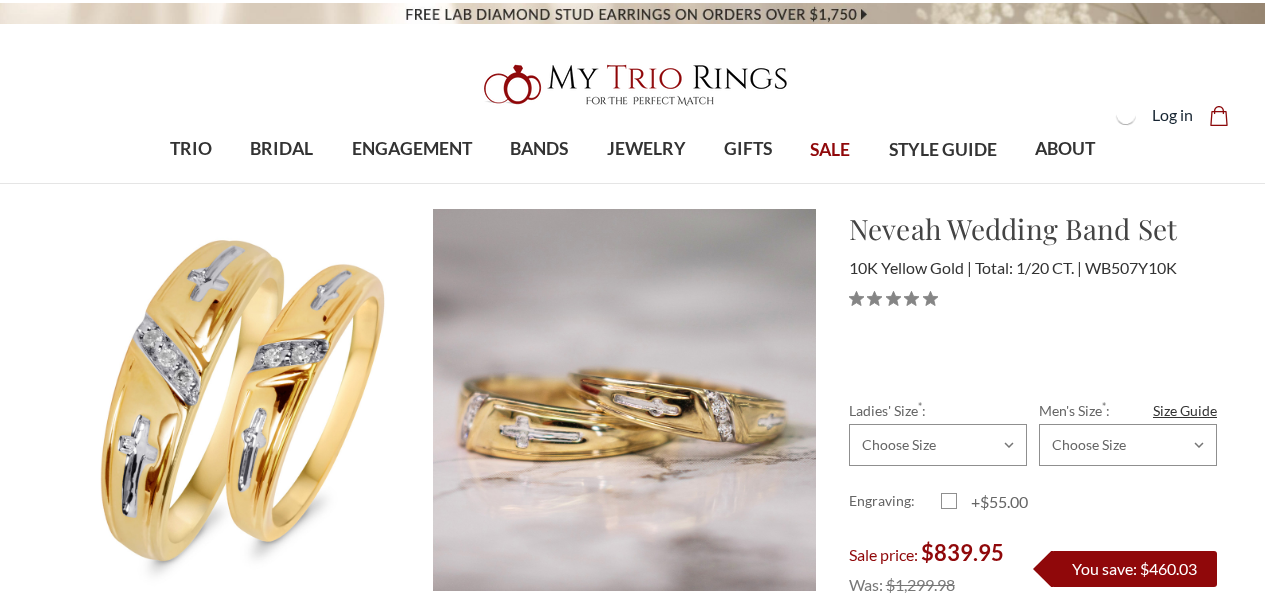scroll, scrollTop: 0, scrollLeft: 0, axis: both 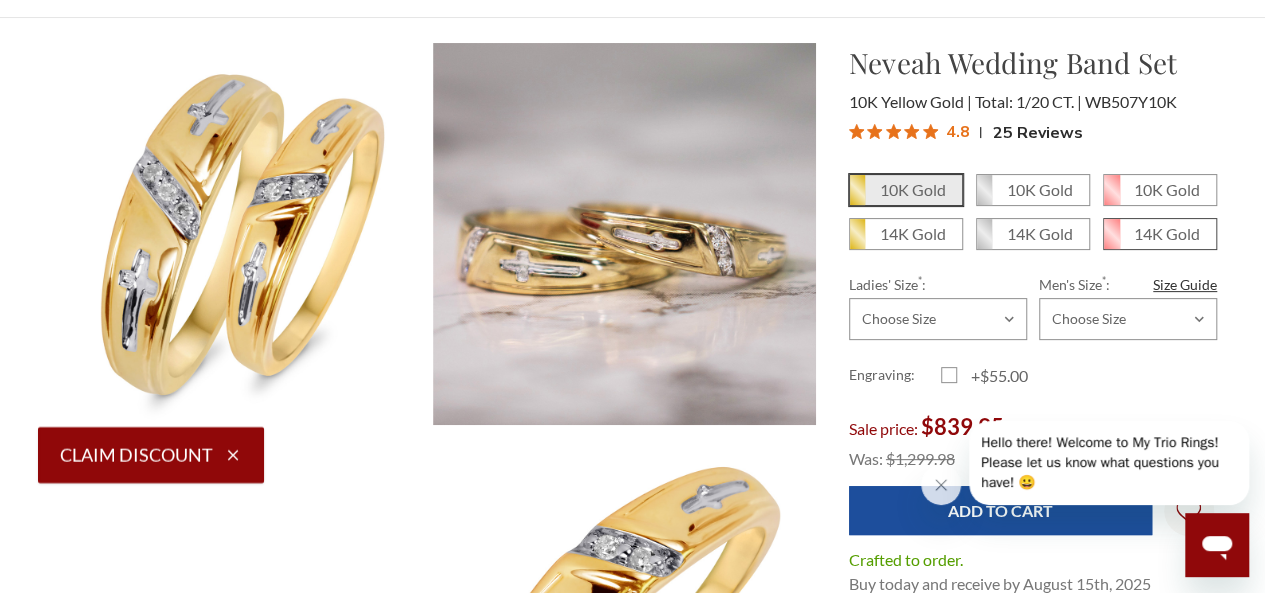 click on "14K  Gold" at bounding box center (1167, 233) 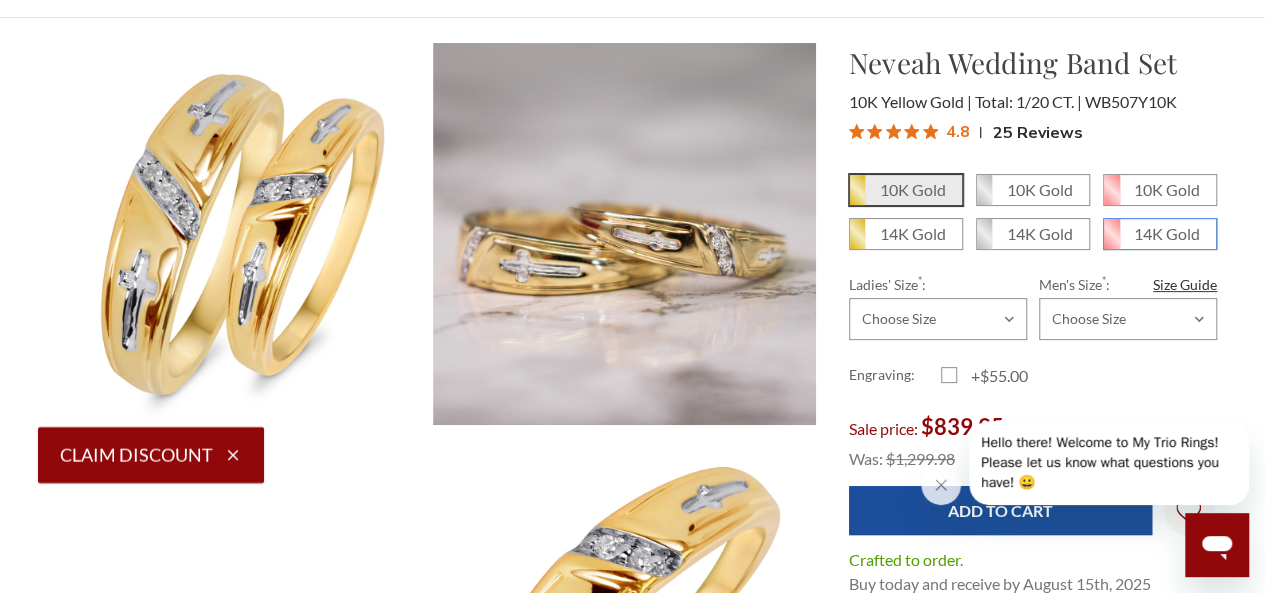 click on "14K  Gold" at bounding box center [1111, 241] 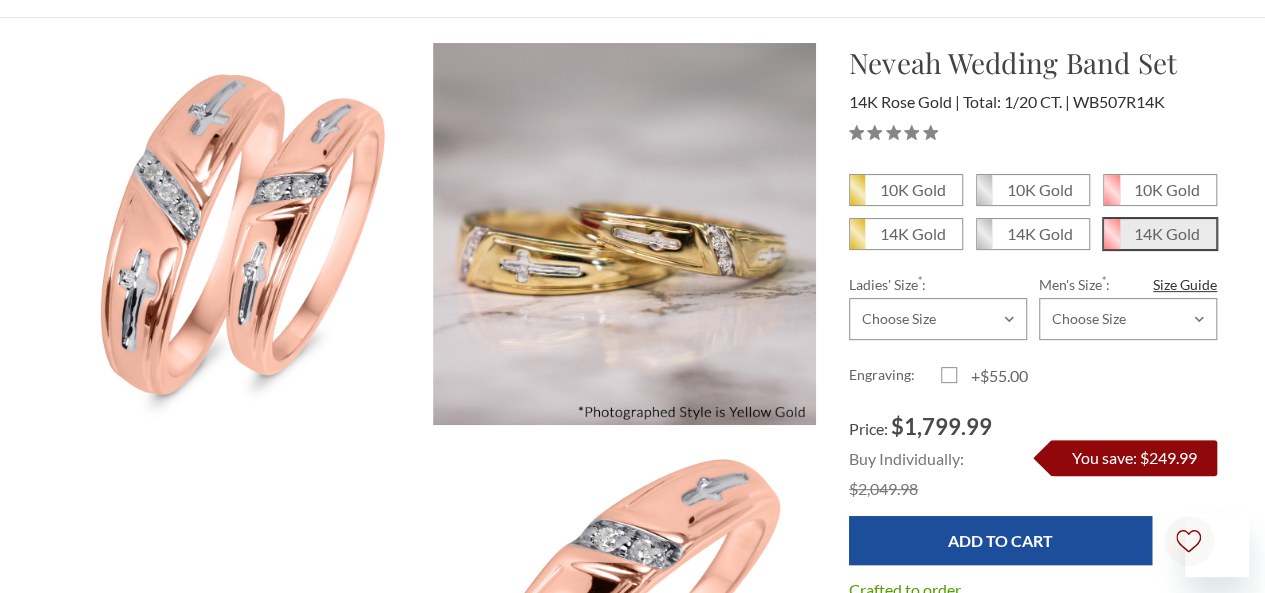 scroll, scrollTop: 166, scrollLeft: 0, axis: vertical 